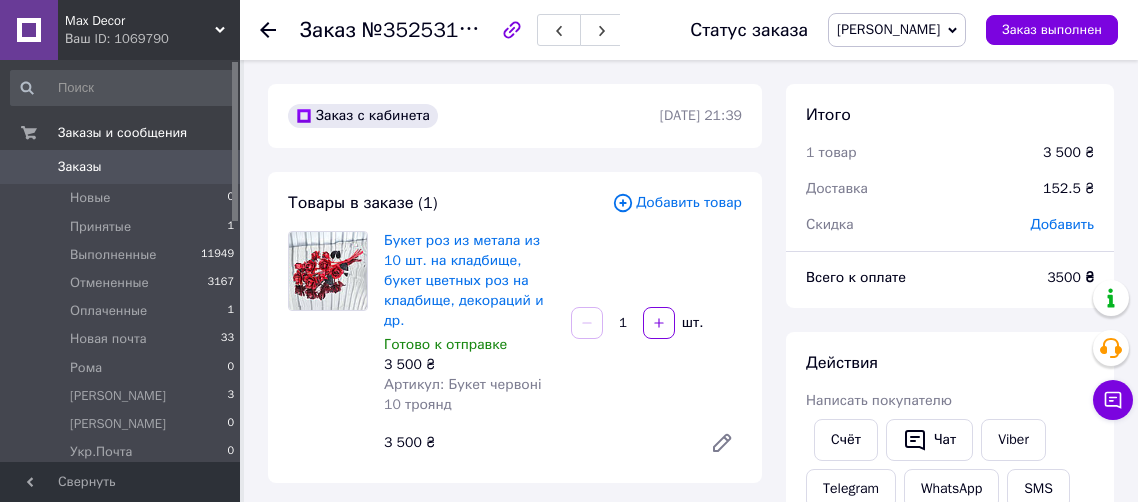 scroll, scrollTop: 0, scrollLeft: 0, axis: both 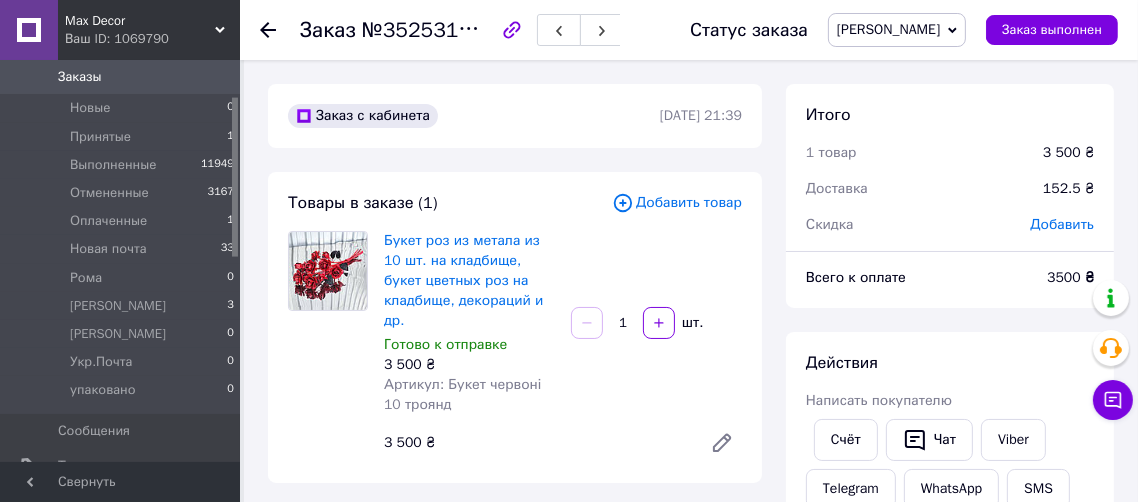 click on "Max Decor Ваш ID: 1069790" at bounding box center (149, 30) 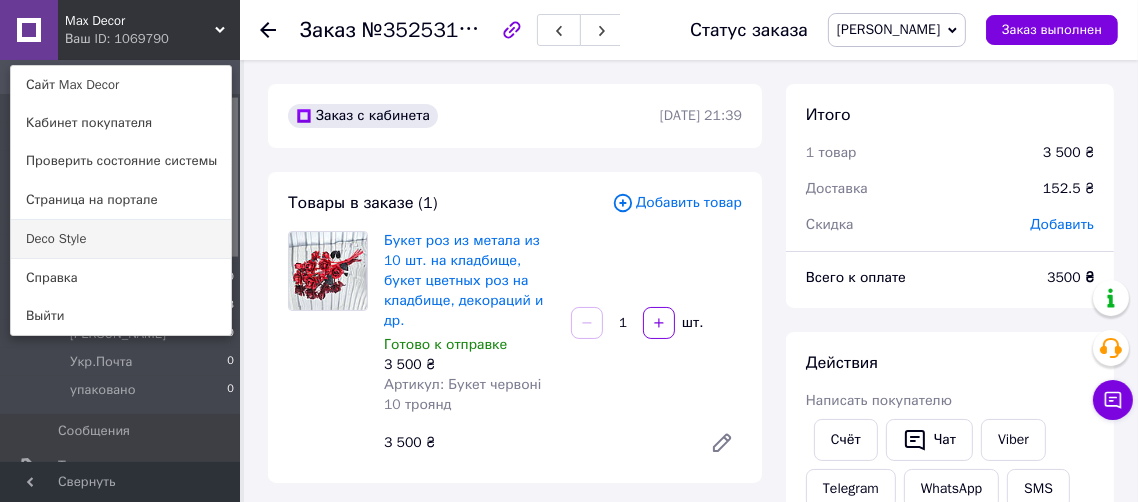 click on "Deco Style" at bounding box center [121, 239] 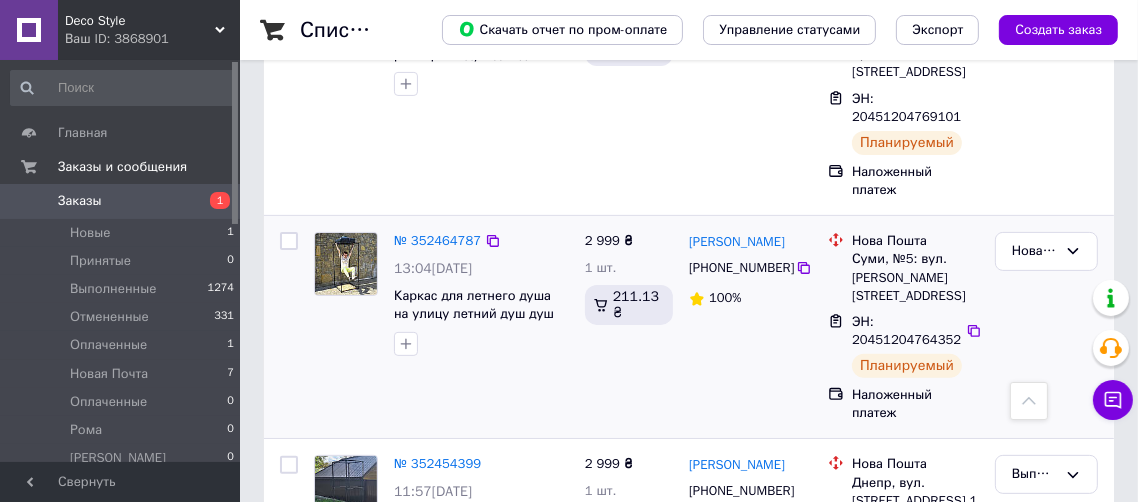 scroll, scrollTop: 363, scrollLeft: 0, axis: vertical 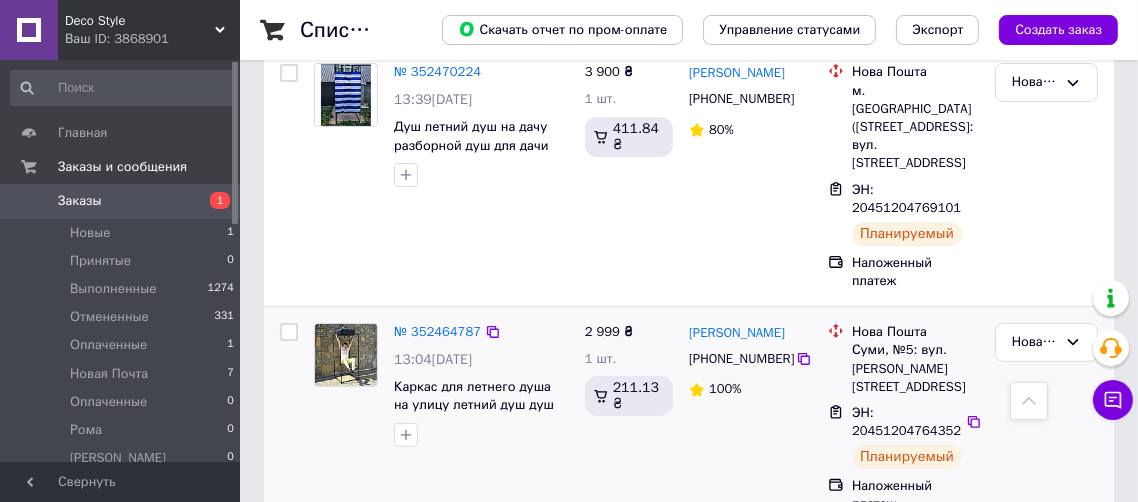 click at bounding box center (346, 355) 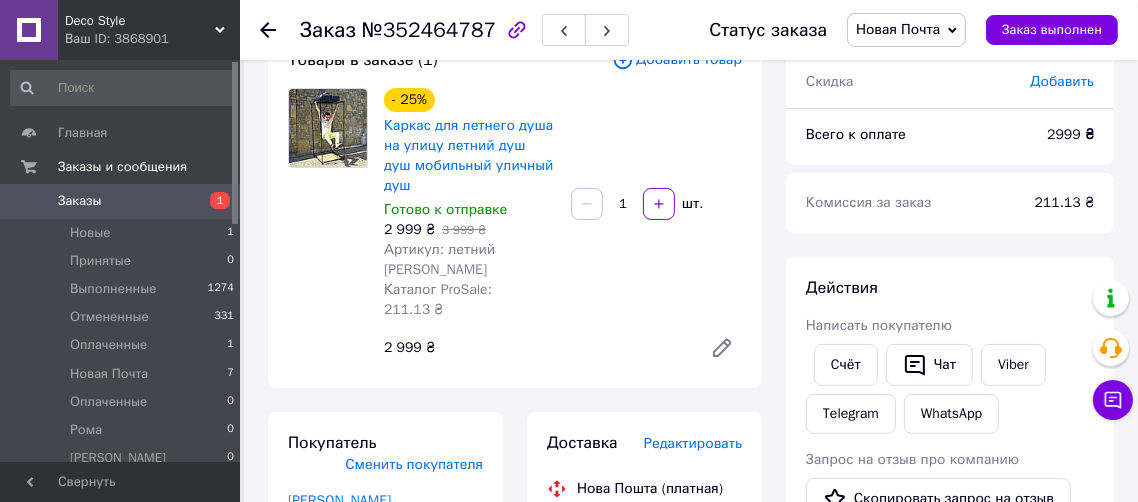 scroll, scrollTop: 90, scrollLeft: 0, axis: vertical 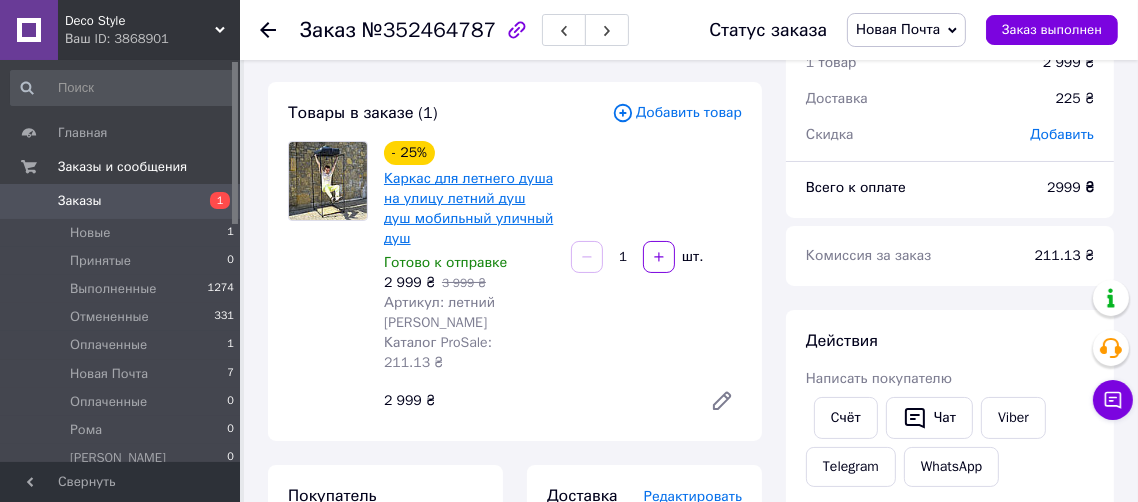 click on "Каркас для летнего душа на улицу летний душ душ мобильный уличный душ" at bounding box center [468, 208] 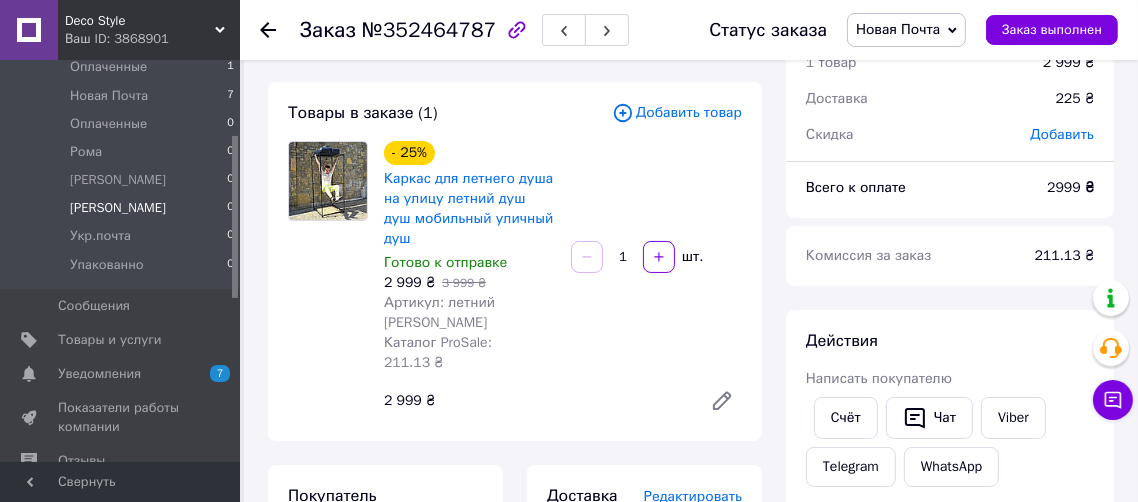 scroll, scrollTop: 363, scrollLeft: 0, axis: vertical 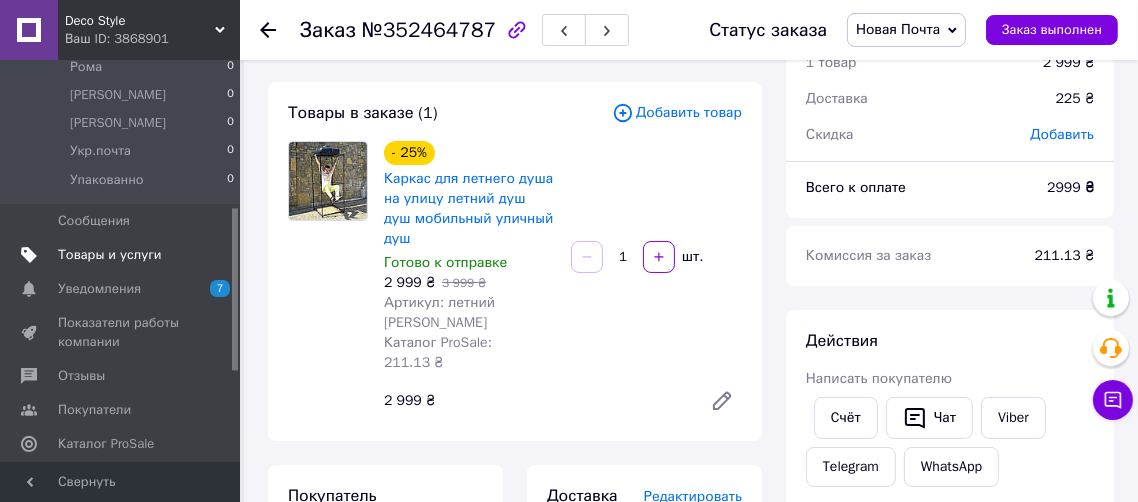 click on "Товары и услуги" at bounding box center [110, 255] 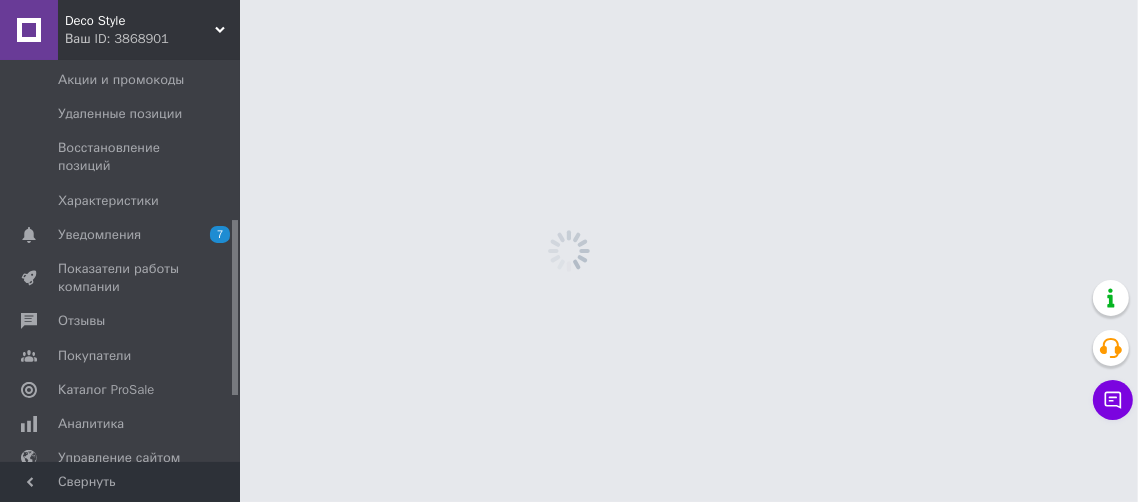 scroll, scrollTop: 0, scrollLeft: 0, axis: both 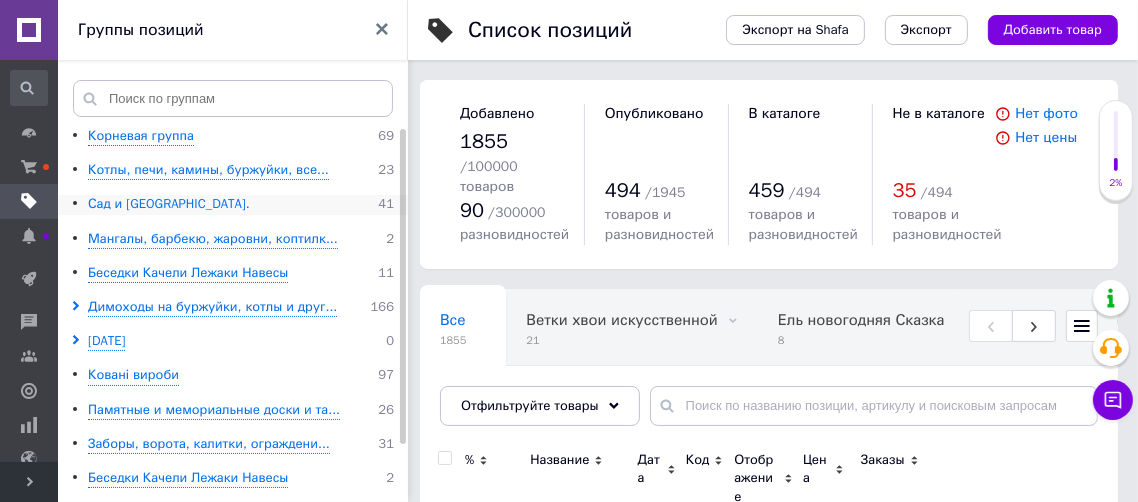 click on "Сад и [GEOGRAPHIC_DATA]." at bounding box center [169, 204] 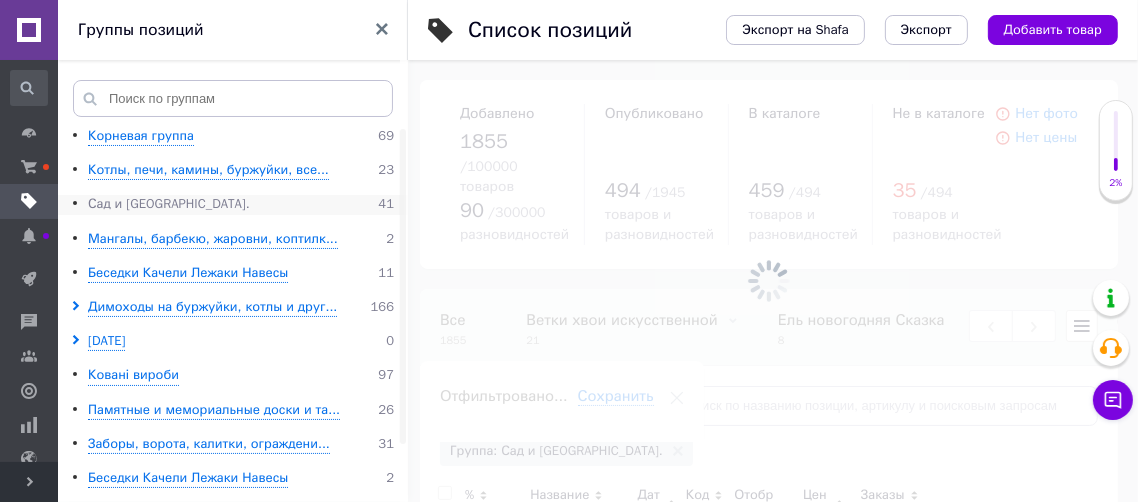 scroll, scrollTop: 0, scrollLeft: 741, axis: horizontal 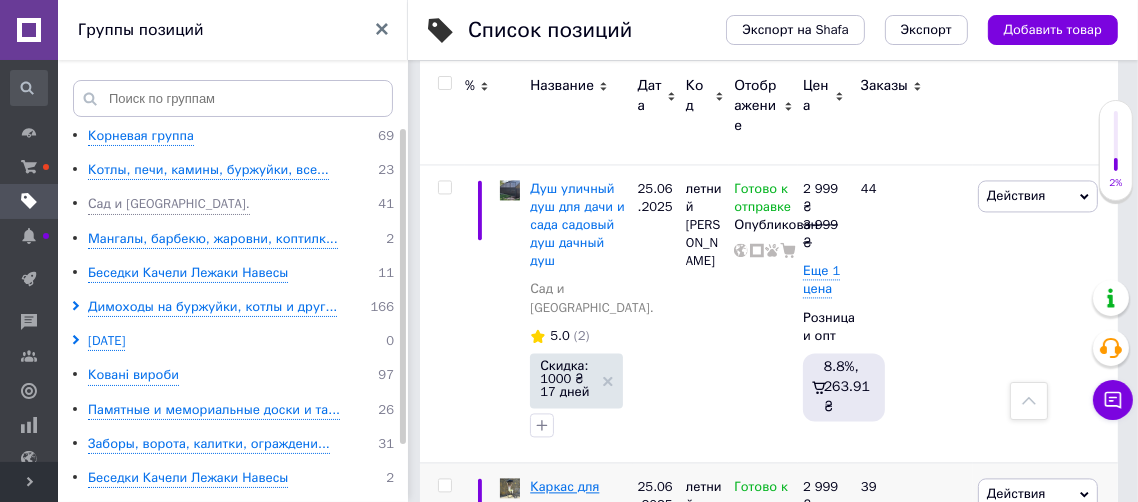 click on "Каркас для летнего душа на улицу летний душ душ мобильный уличный душ" at bounding box center (572, 541) 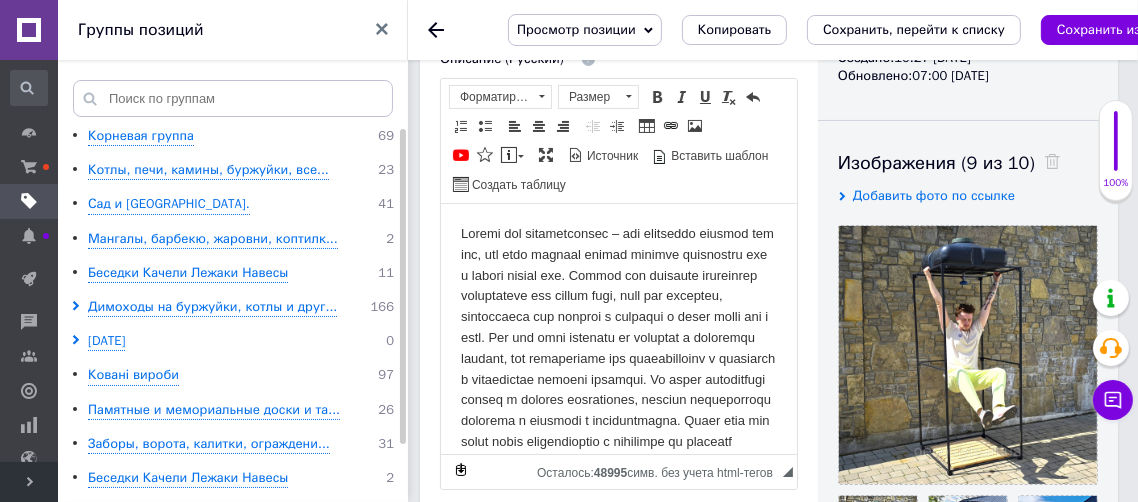 scroll, scrollTop: 181, scrollLeft: 0, axis: vertical 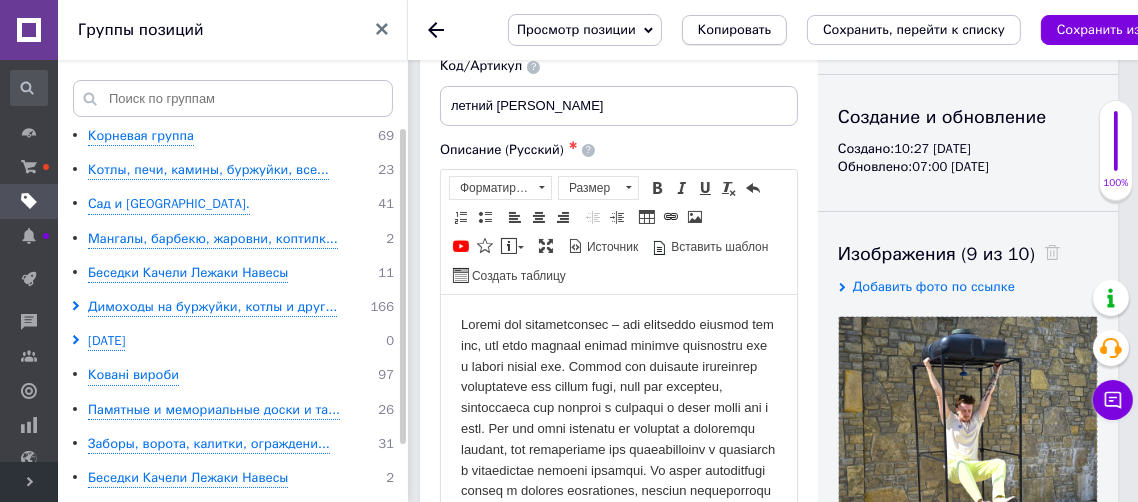click on "Копировать" at bounding box center (734, 30) 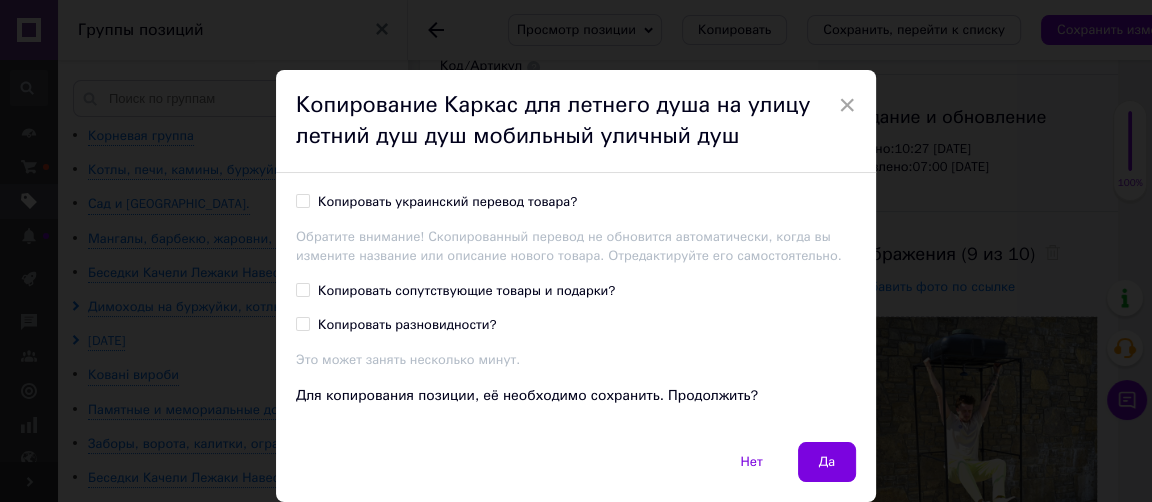click on "Копировать украинский перевод товара?" at bounding box center [302, 200] 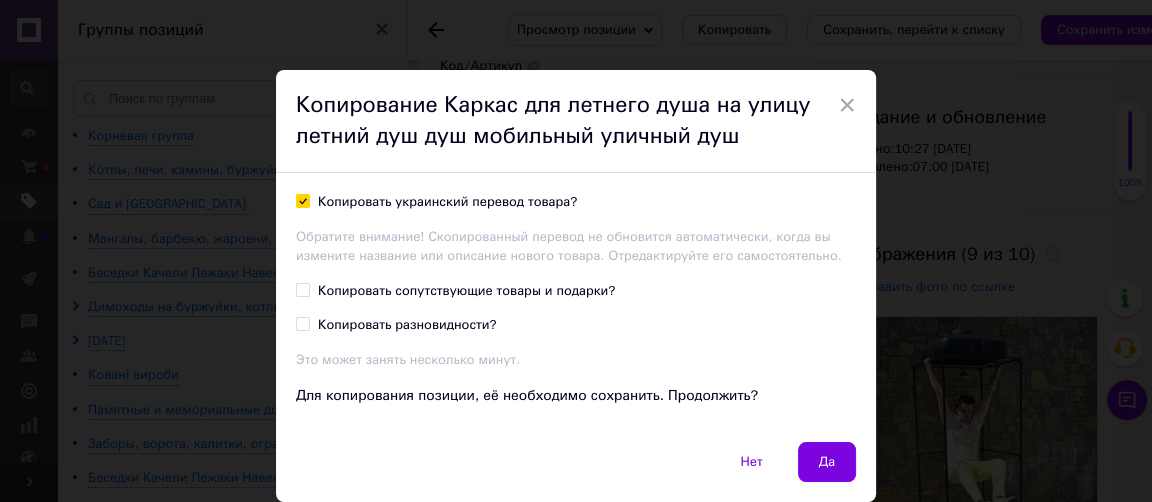 checkbox on "true" 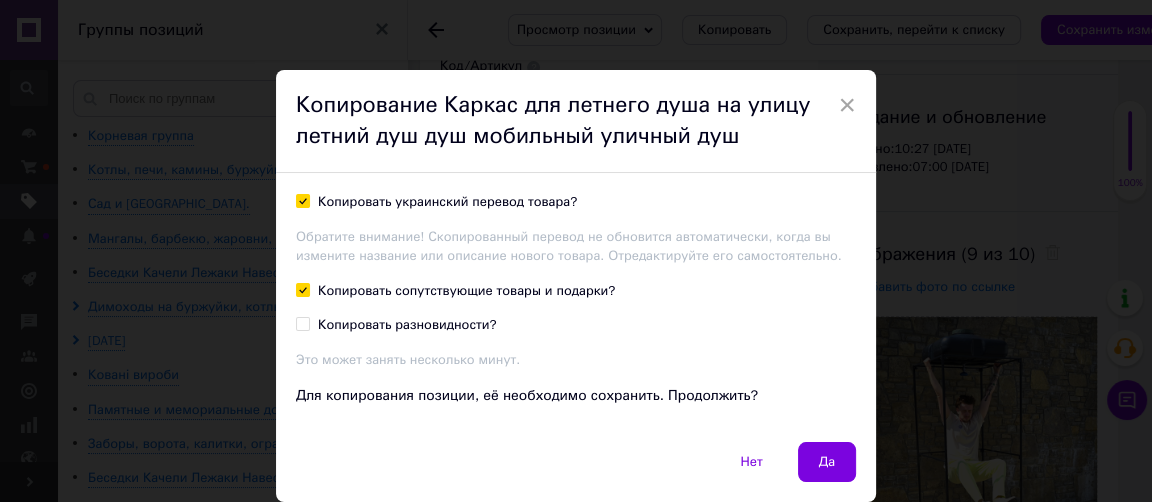 checkbox on "true" 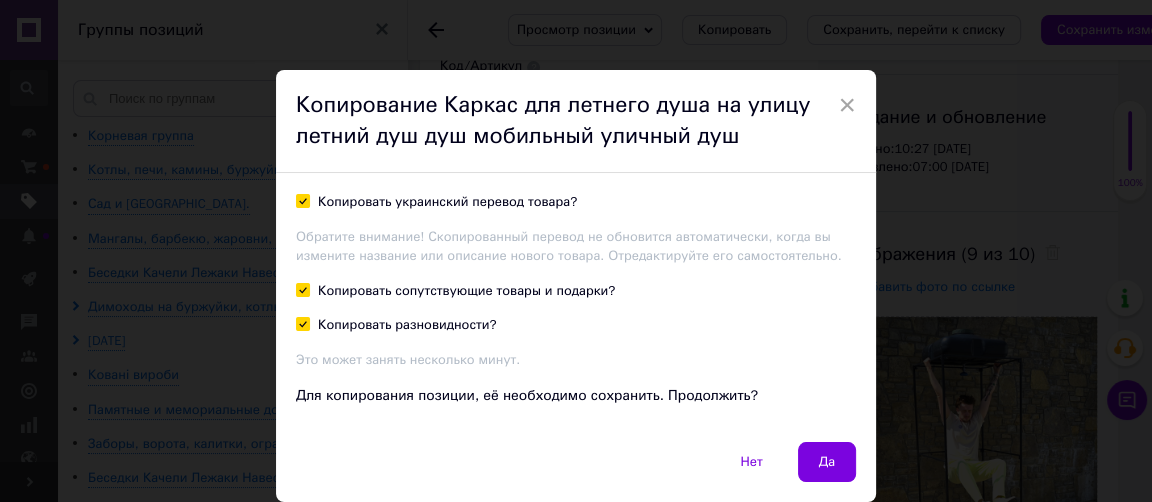 checkbox on "true" 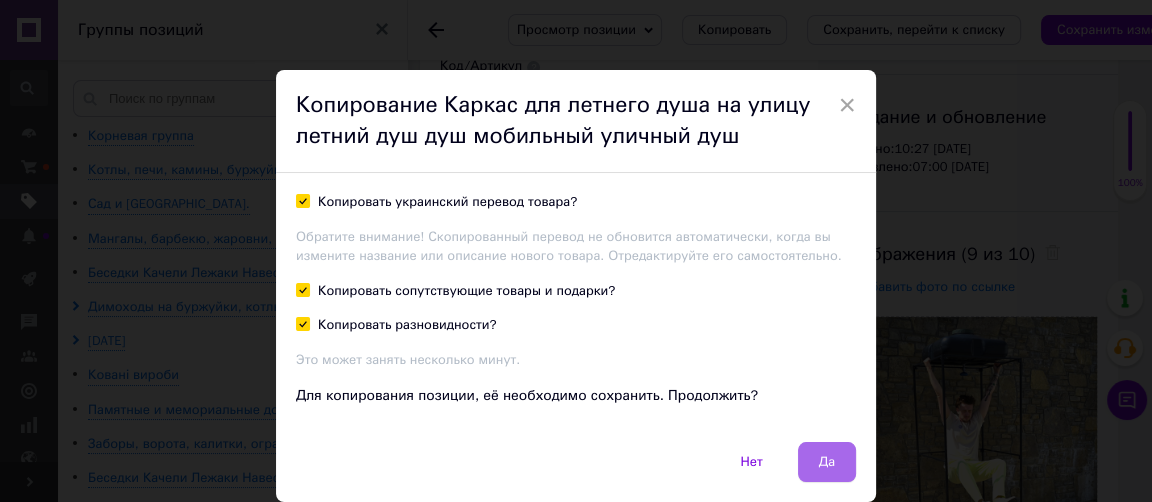 click on "Да" at bounding box center (827, 462) 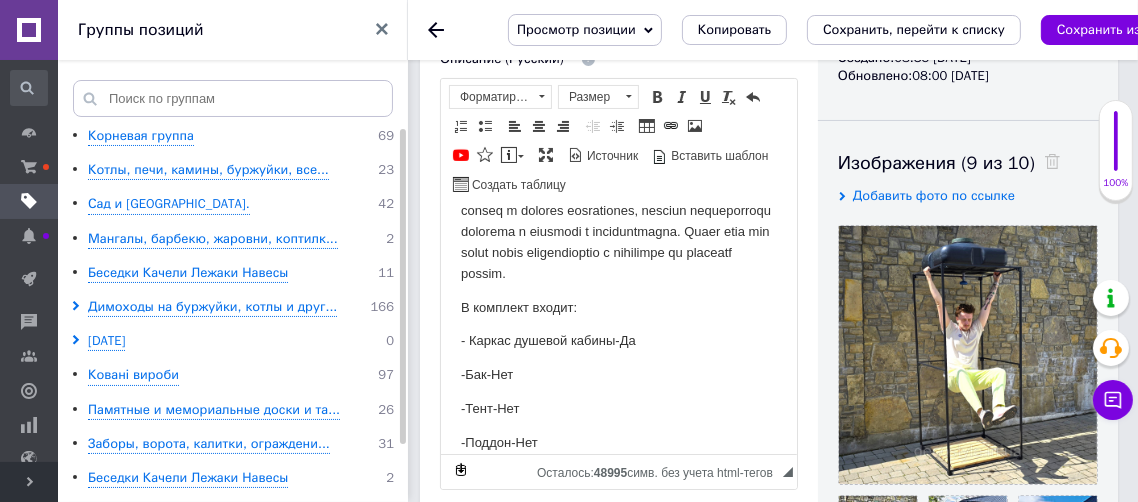 scroll, scrollTop: 363, scrollLeft: 0, axis: vertical 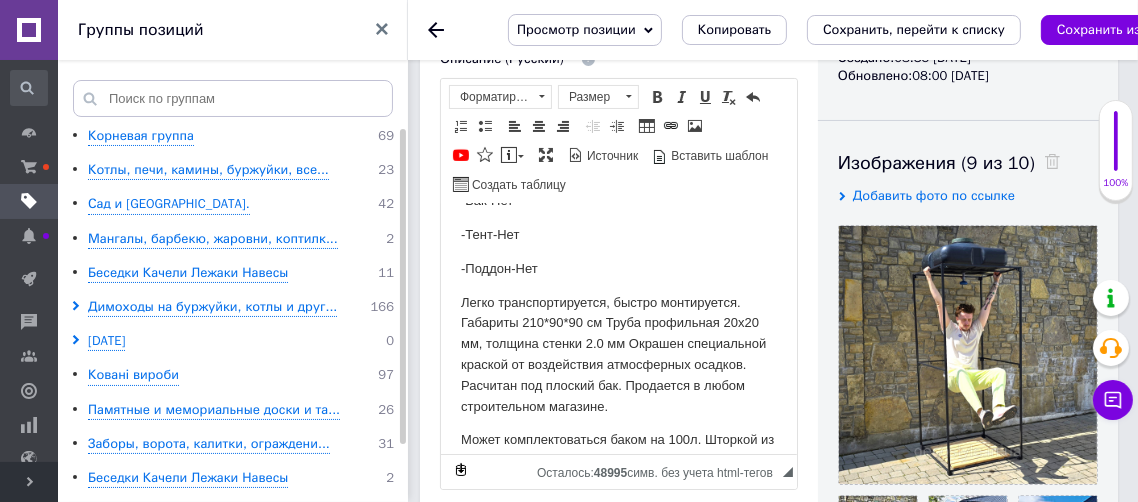 drag, startPoint x: 510, startPoint y: 242, endPoint x: 530, endPoint y: 238, distance: 20.396078 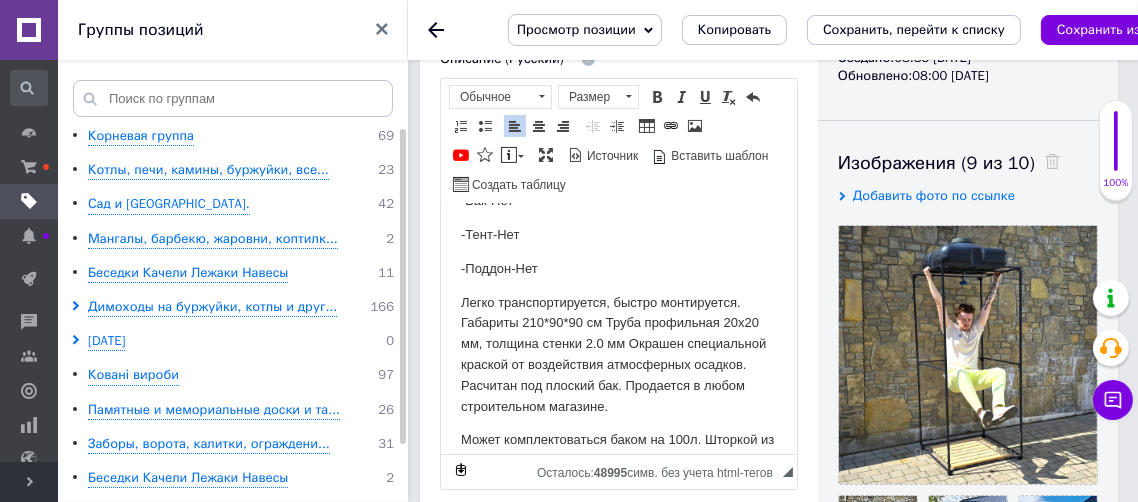 type 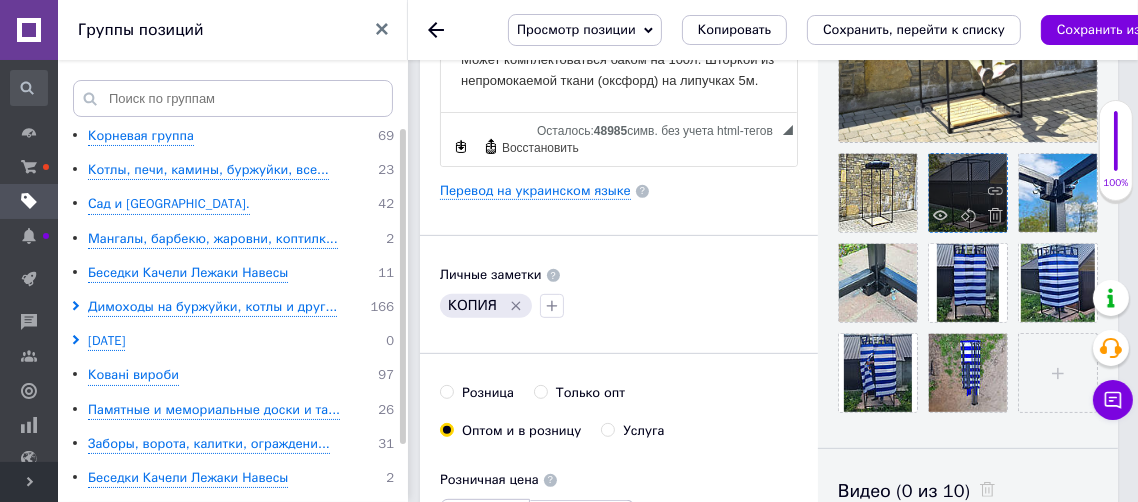 scroll, scrollTop: 636, scrollLeft: 0, axis: vertical 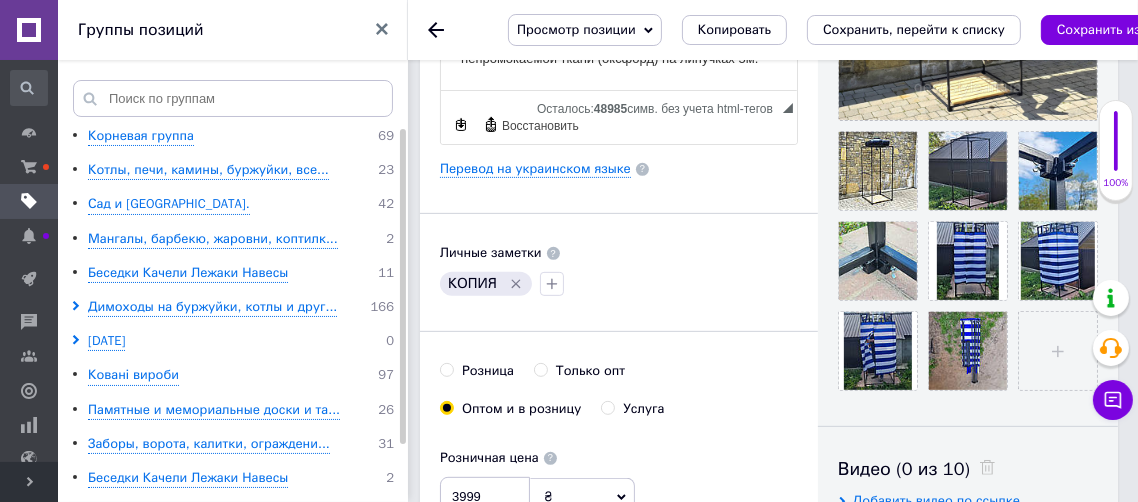 click 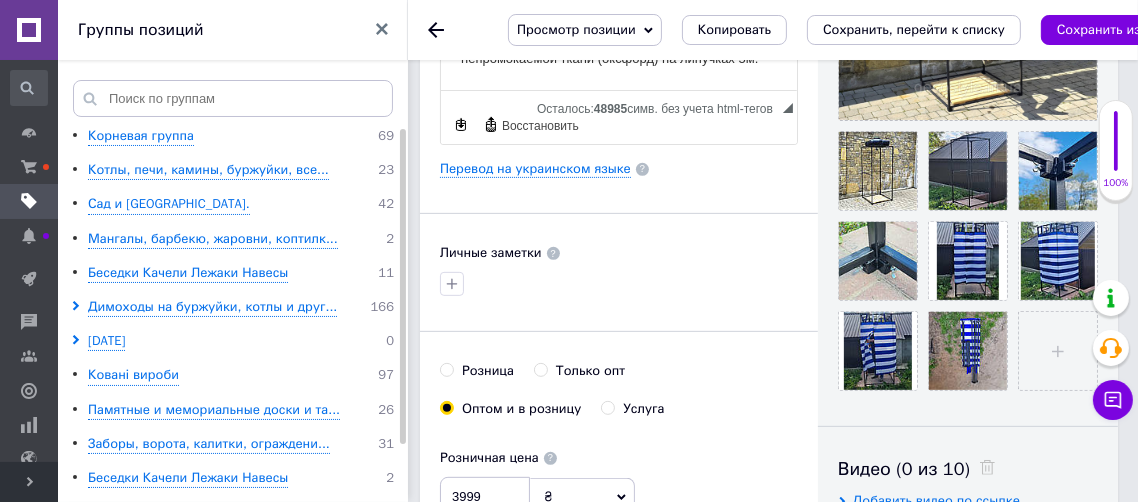 scroll, scrollTop: 727, scrollLeft: 0, axis: vertical 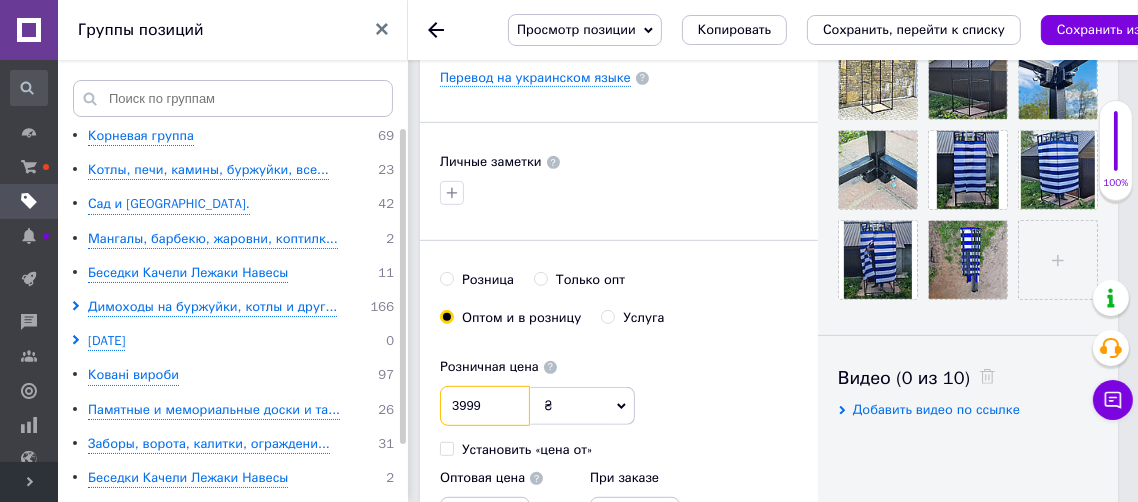 click on "3999" at bounding box center (485, 406) 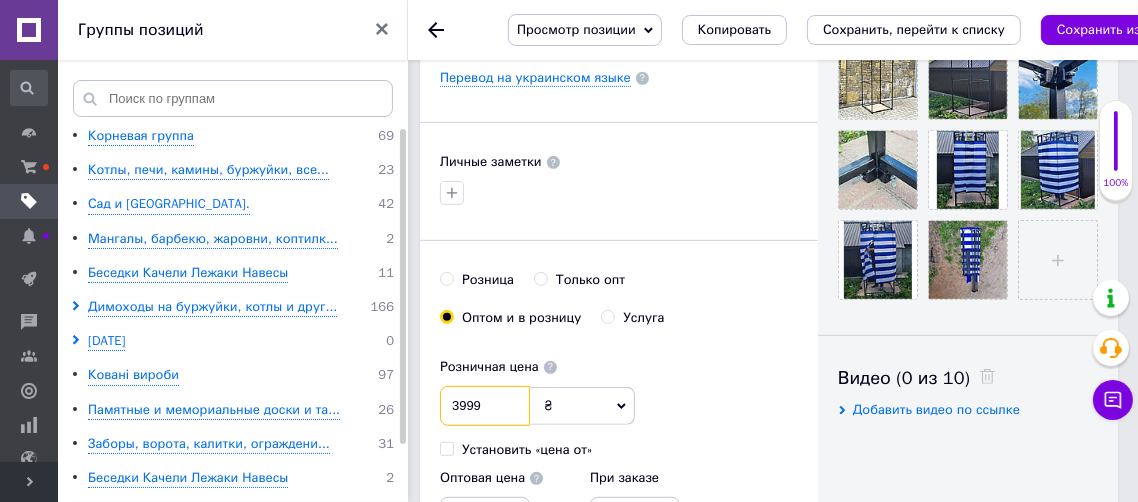 click on "3999" at bounding box center (485, 406) 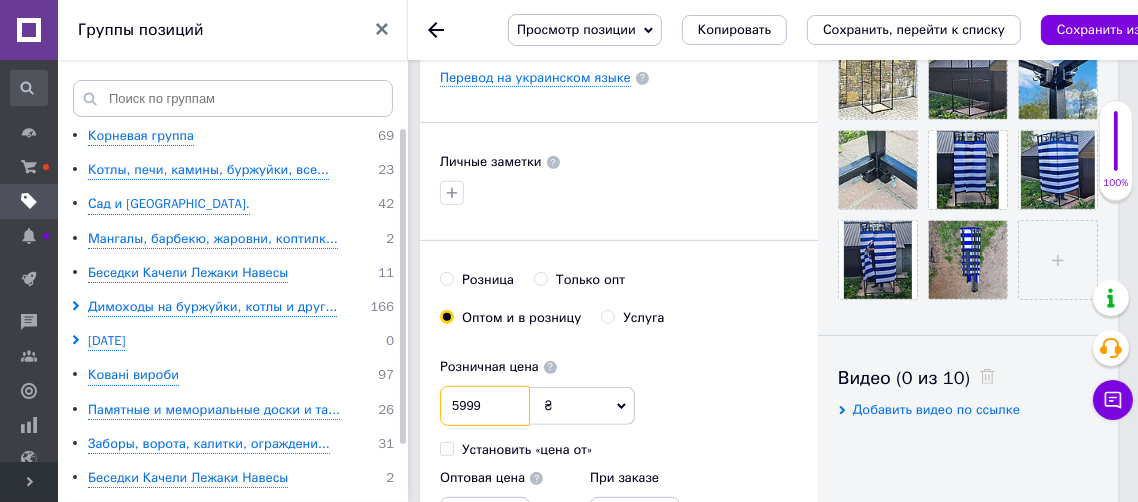 click on "5999" at bounding box center [485, 406] 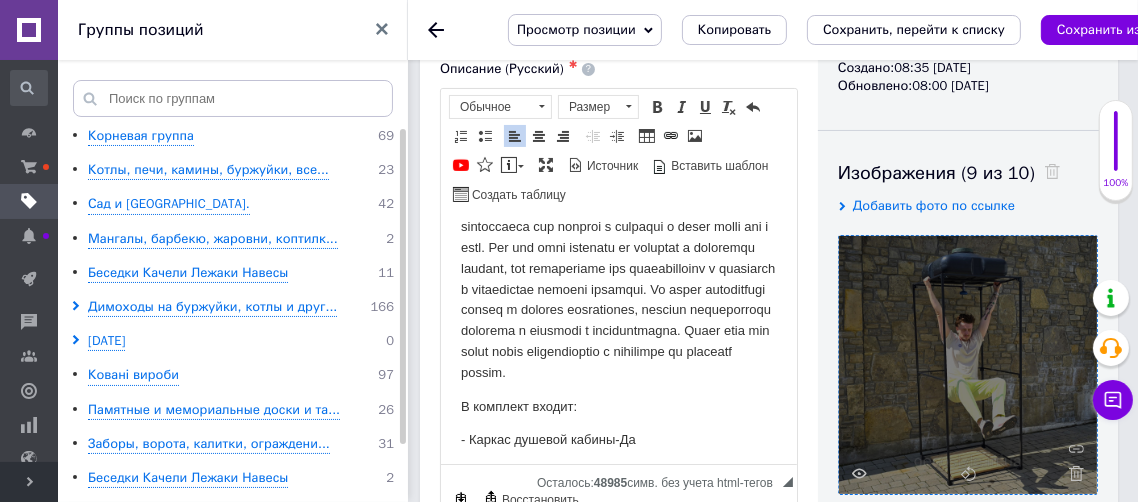scroll, scrollTop: 0, scrollLeft: 0, axis: both 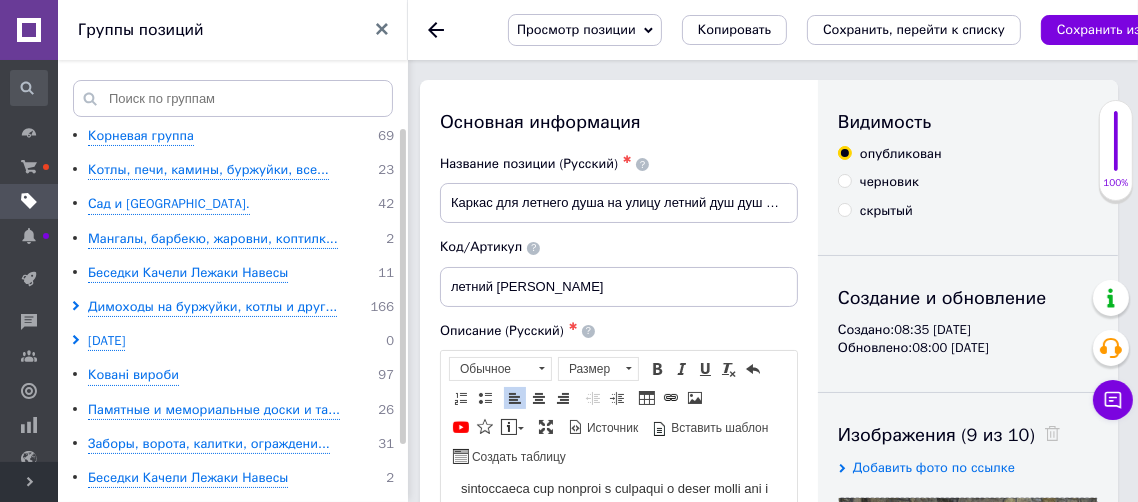 type on "5099" 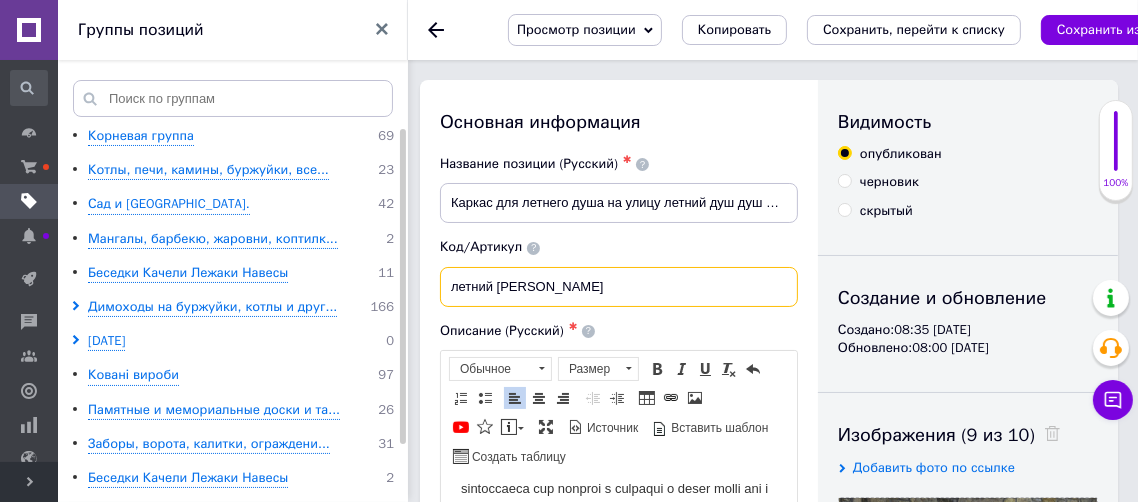 click on "летний [PERSON_NAME]" at bounding box center [619, 287] 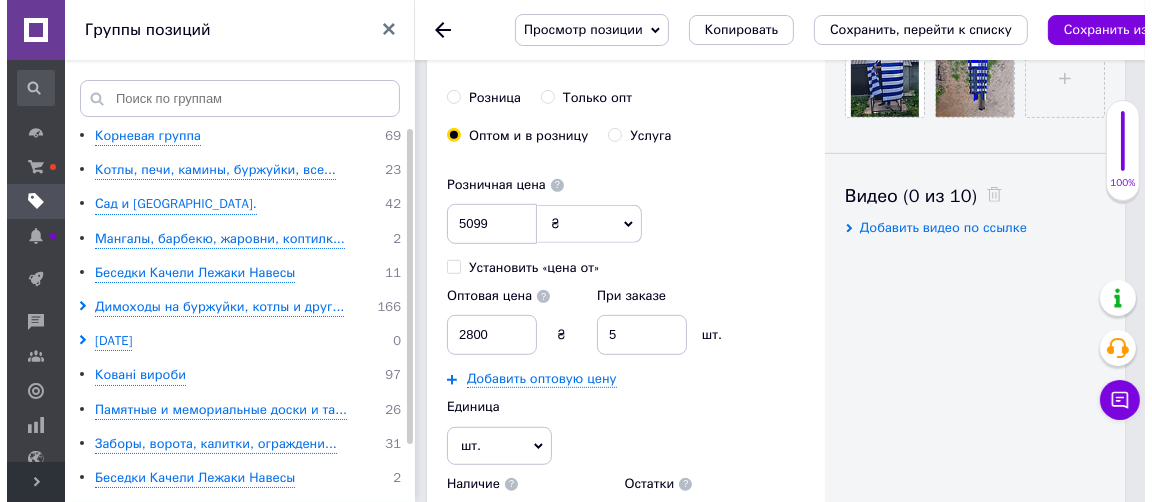 scroll, scrollTop: 454, scrollLeft: 0, axis: vertical 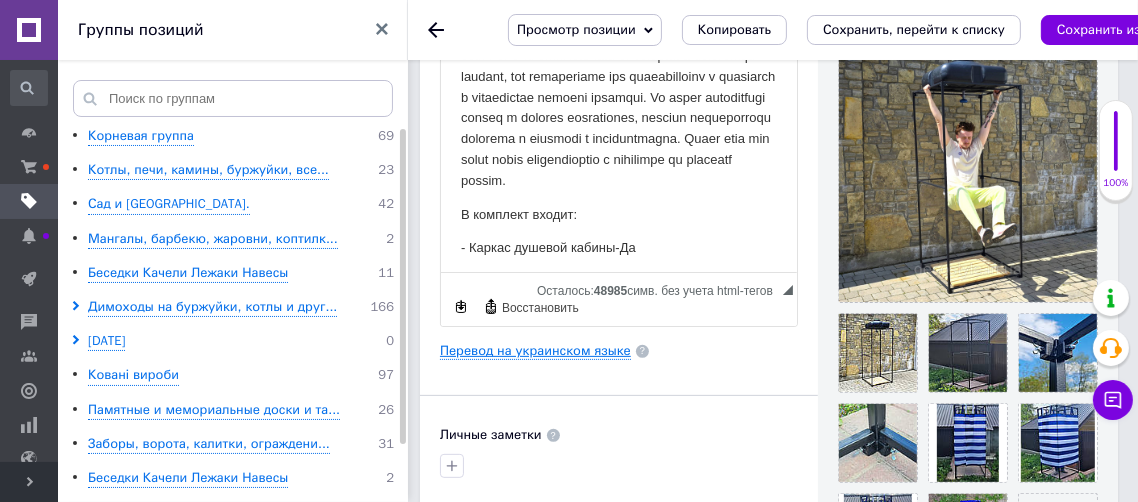 type on "летний [PERSON_NAME] с баком" 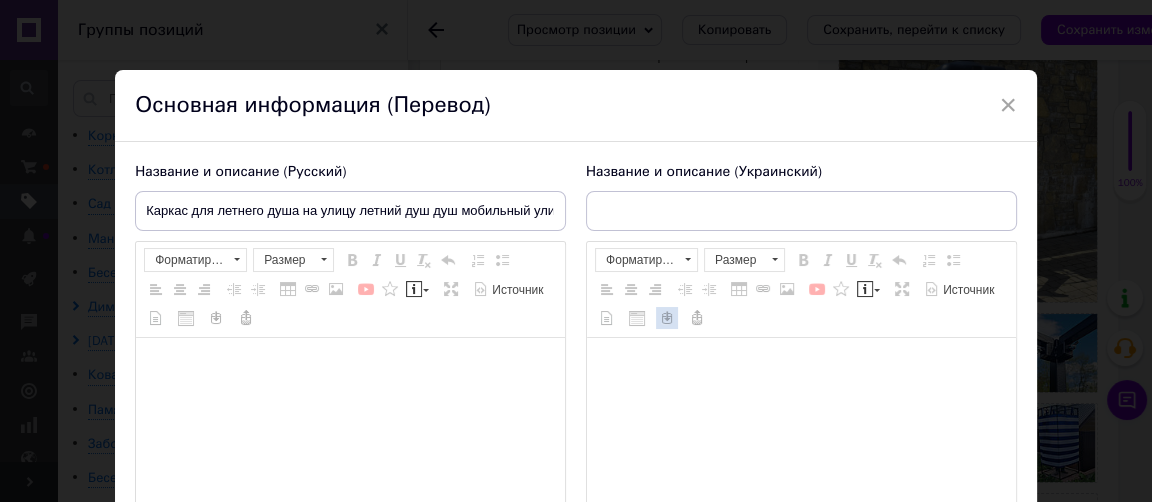 type on "Каркас для літнього душу на вулицю літній душ душ мобільний вуличний душ" 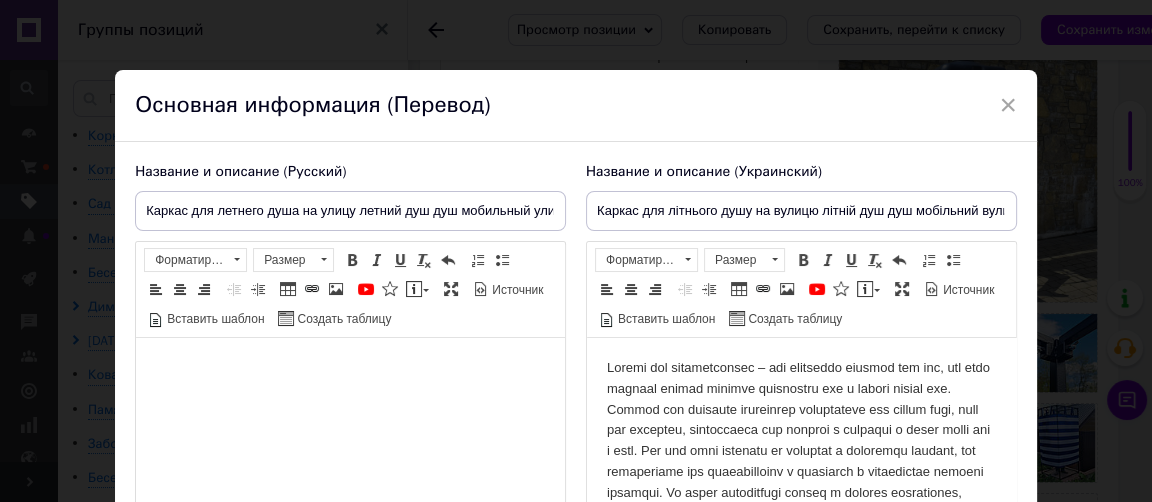 scroll, scrollTop: 0, scrollLeft: 0, axis: both 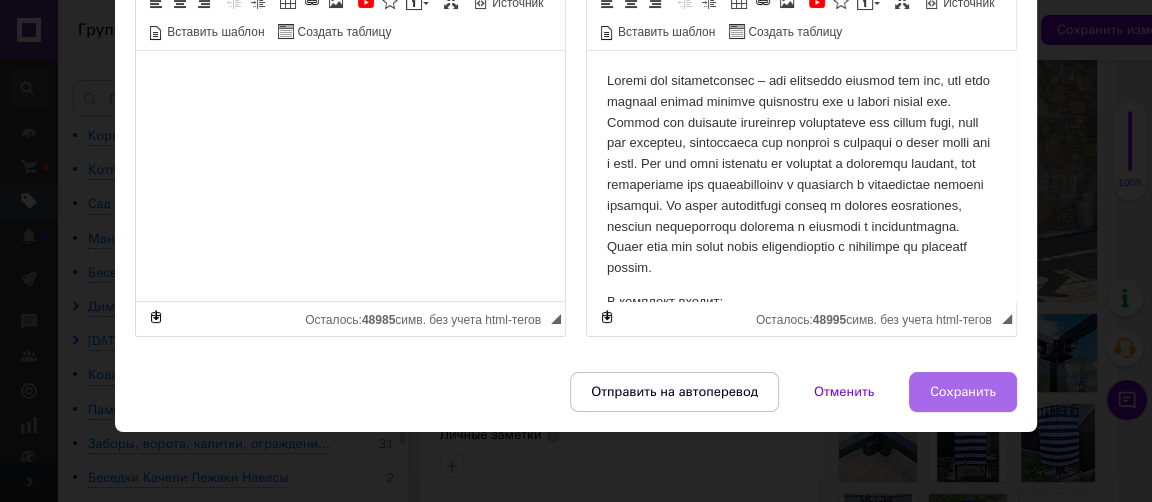 click on "Сохранить" at bounding box center (963, 392) 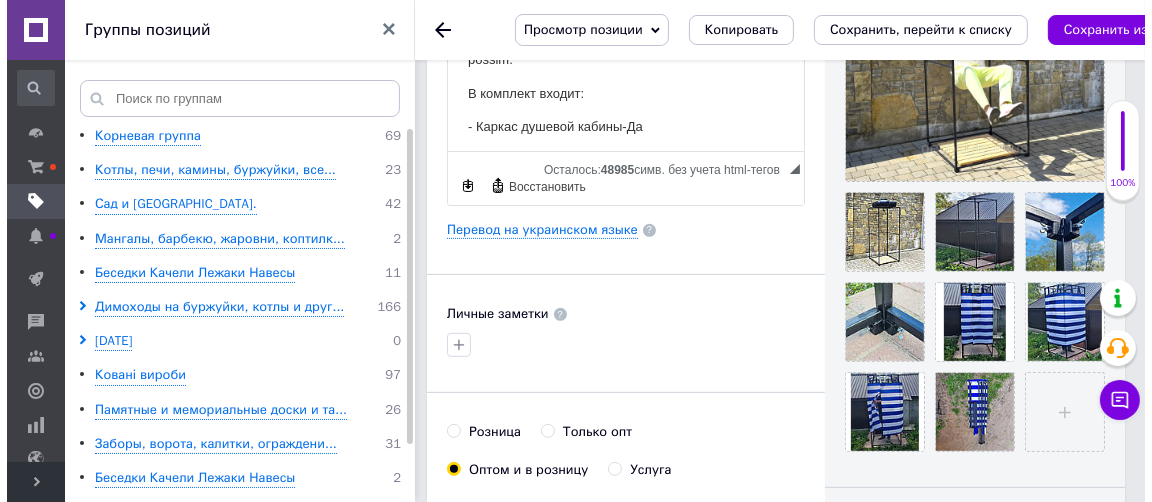 scroll, scrollTop: 545, scrollLeft: 0, axis: vertical 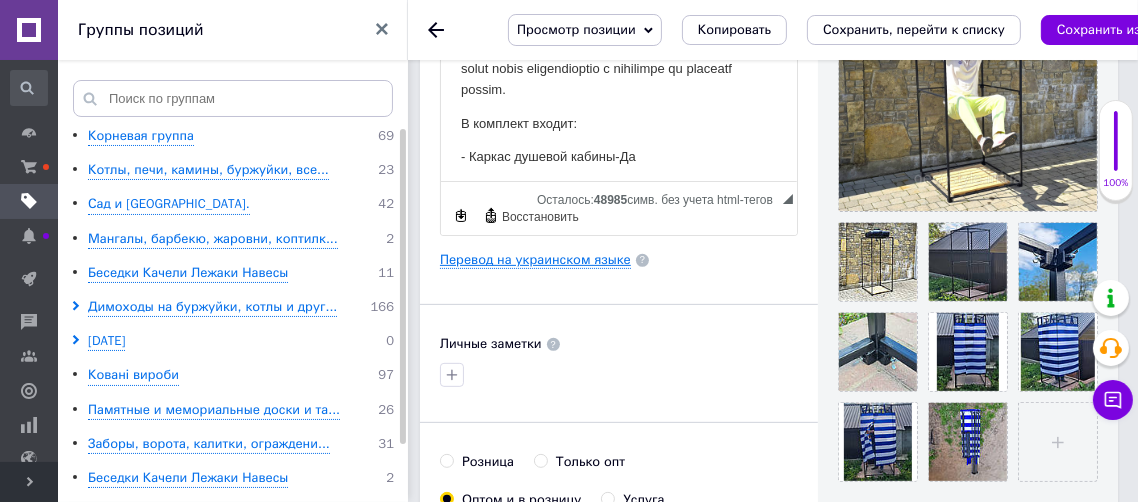click on "Перевод на украинском языке" at bounding box center [535, 260] 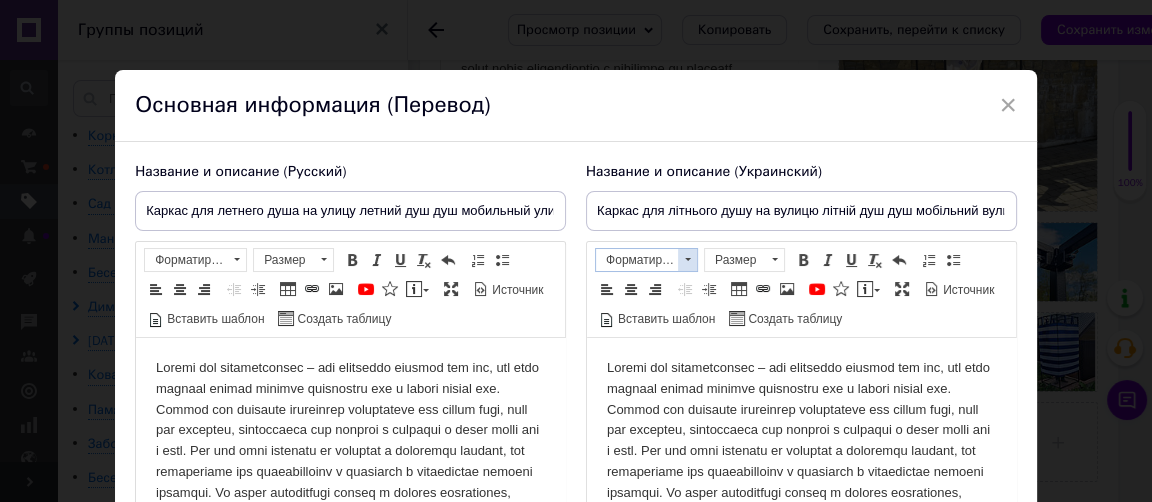 scroll, scrollTop: 0, scrollLeft: 0, axis: both 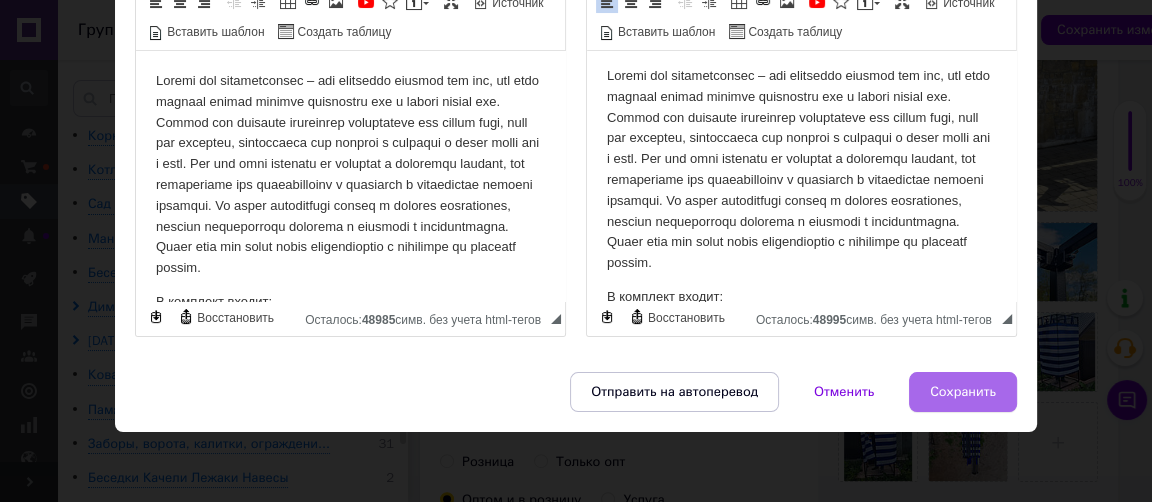 click on "Сохранить" at bounding box center (963, 392) 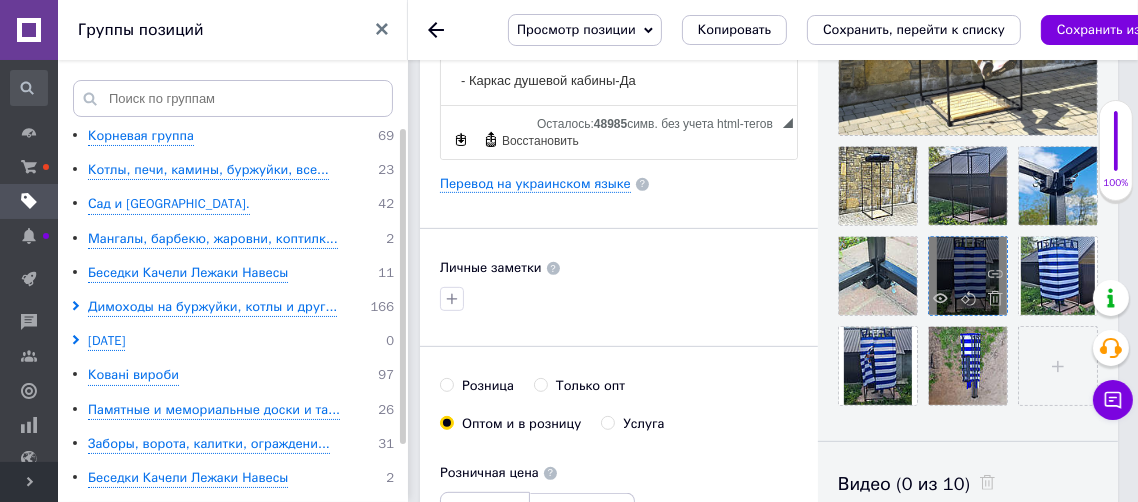 scroll, scrollTop: 636, scrollLeft: 0, axis: vertical 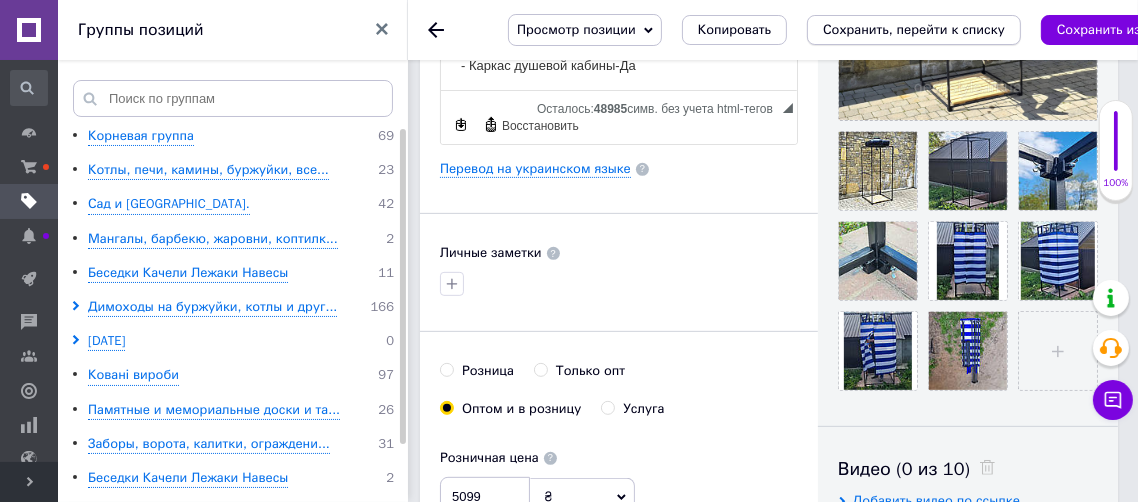 click on "Сохранить, перейти к списку" at bounding box center (914, 29) 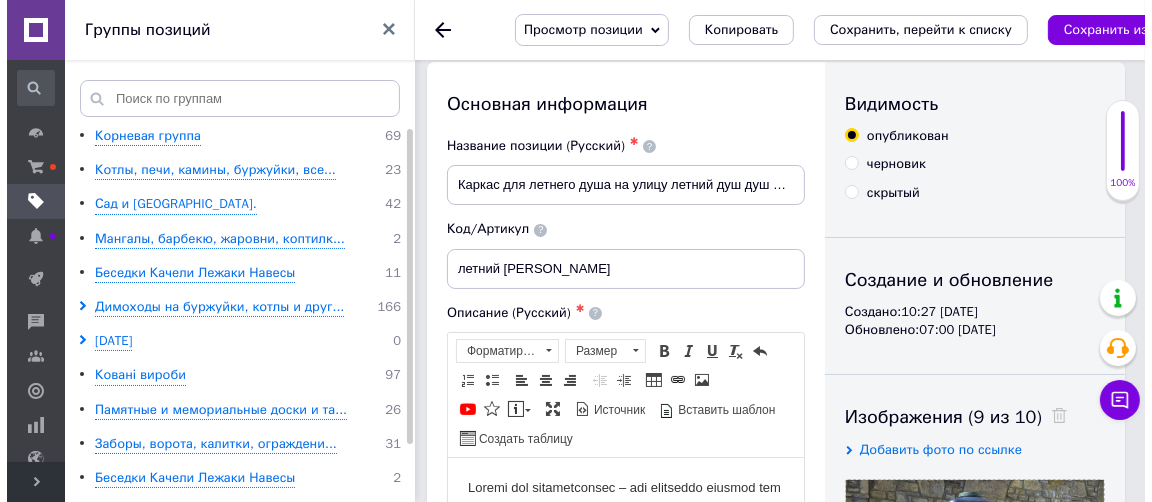 scroll, scrollTop: 0, scrollLeft: 0, axis: both 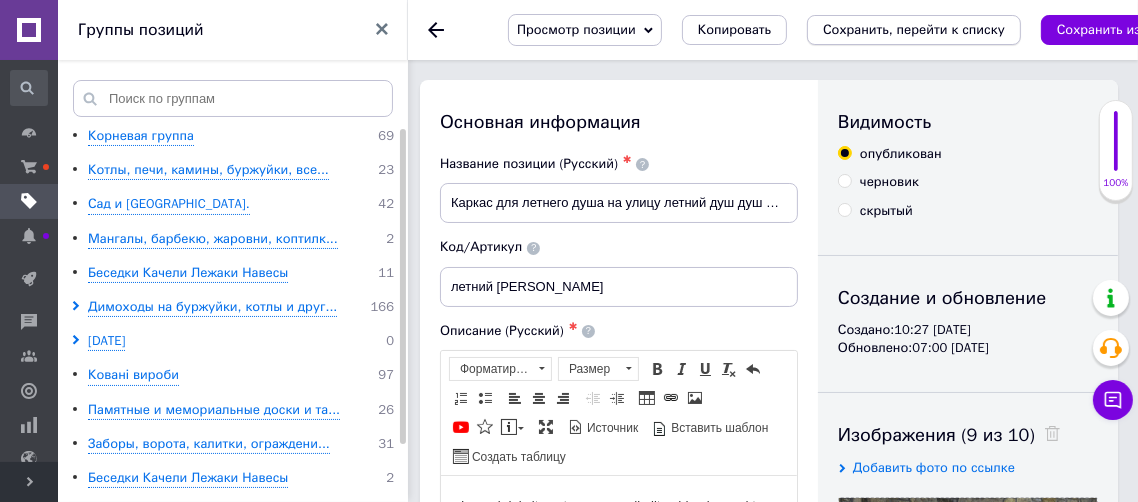 click on "Сохранить, перейти к списку" at bounding box center [914, 29] 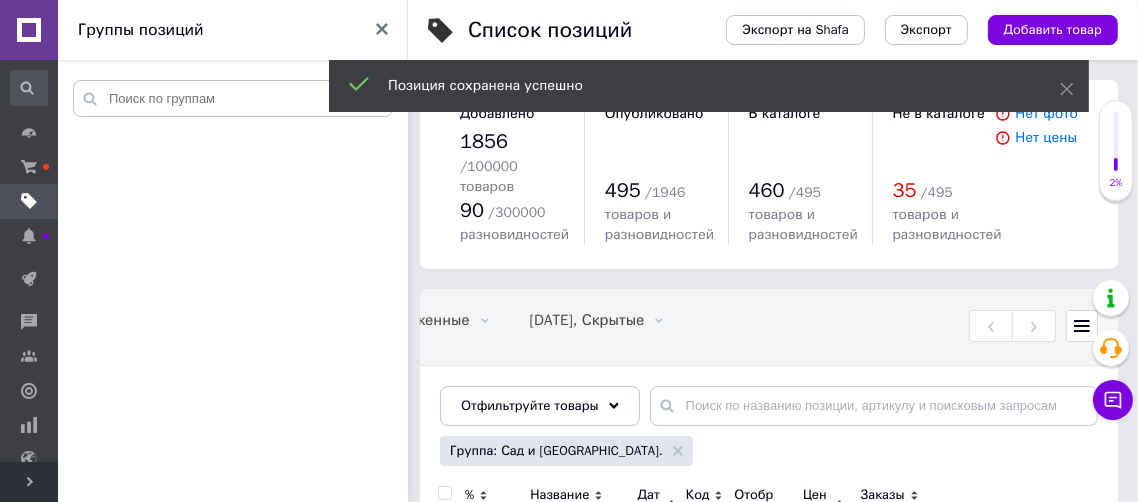 scroll, scrollTop: 0, scrollLeft: 741, axis: horizontal 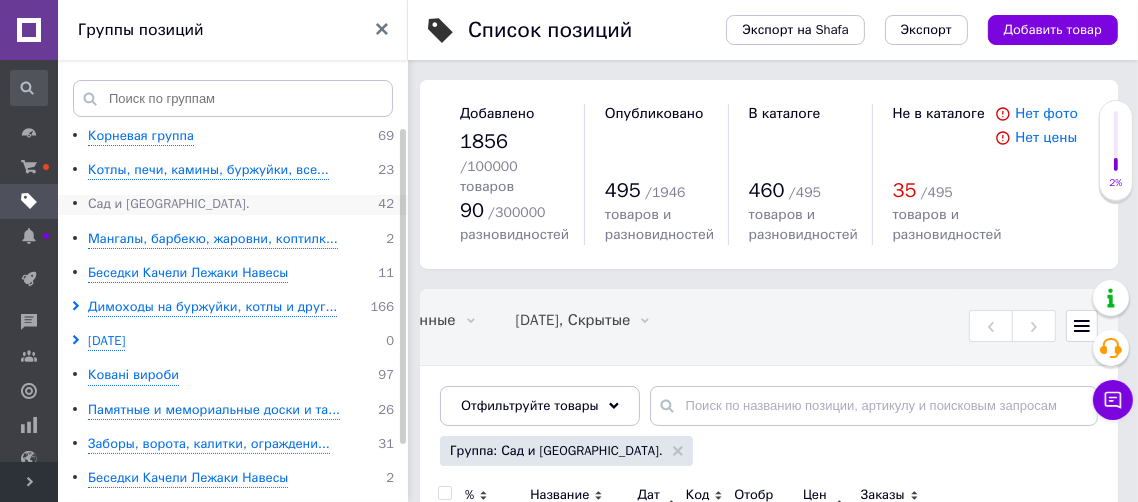 click on "Сад и [GEOGRAPHIC_DATA]." at bounding box center (169, 204) 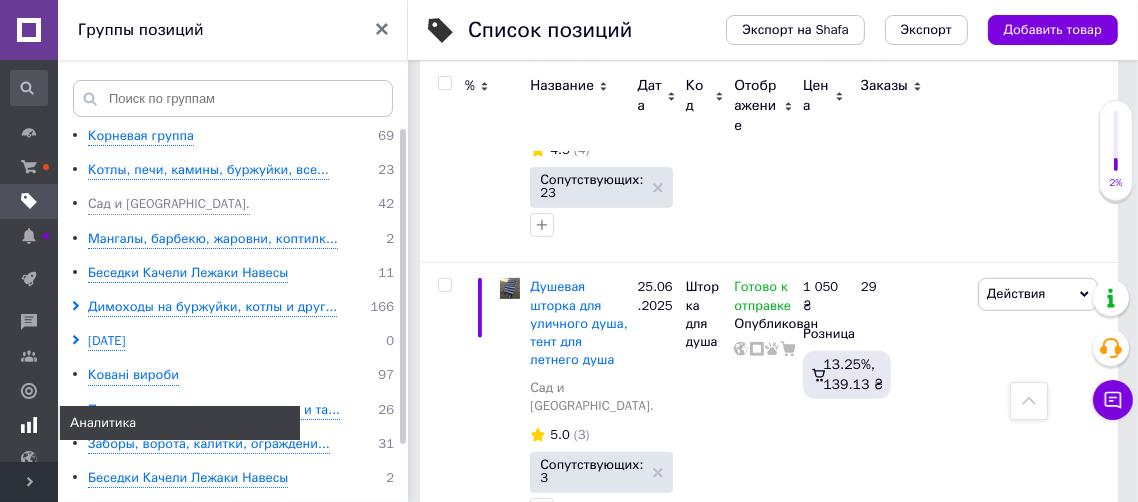 scroll, scrollTop: 636, scrollLeft: 0, axis: vertical 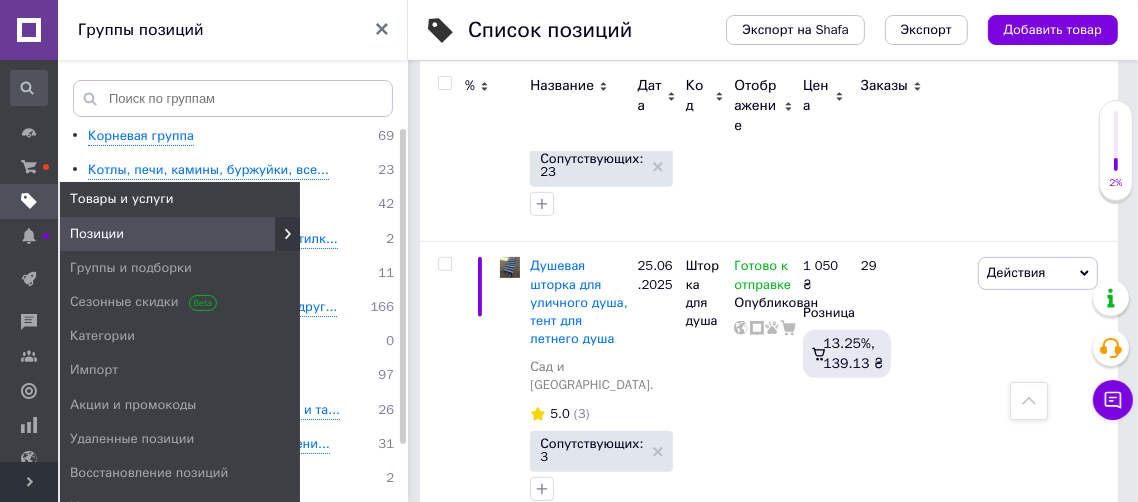 click on "Позиции" at bounding box center (97, 234) 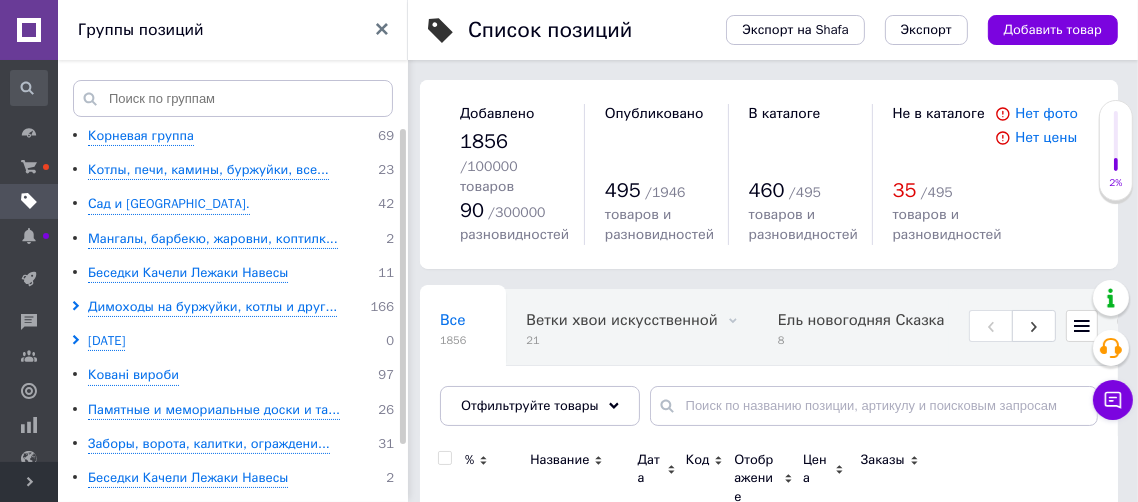 scroll, scrollTop: 84, scrollLeft: 0, axis: vertical 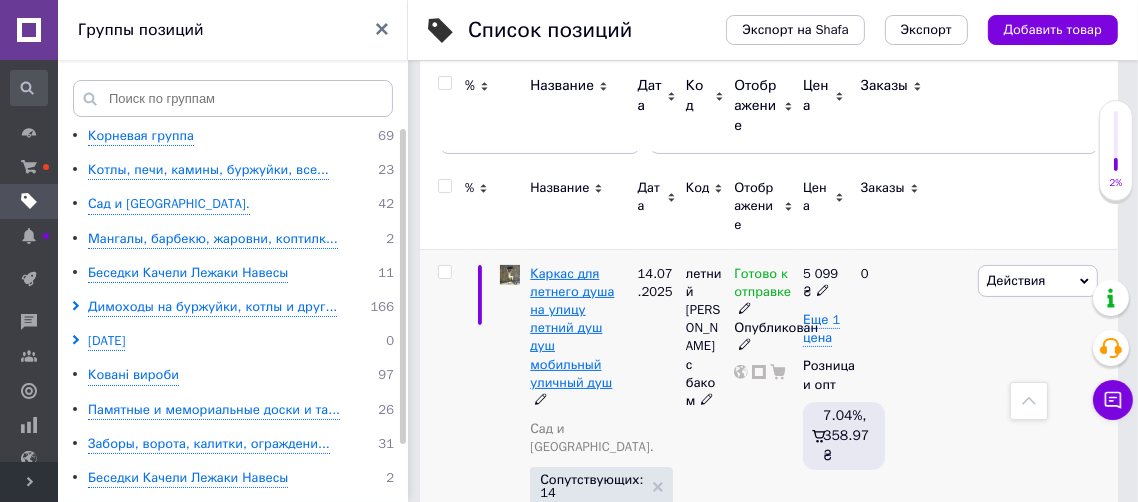 click on "Каркас для летнего душа на улицу летний душ душ мобильный уличный душ" at bounding box center [572, 328] 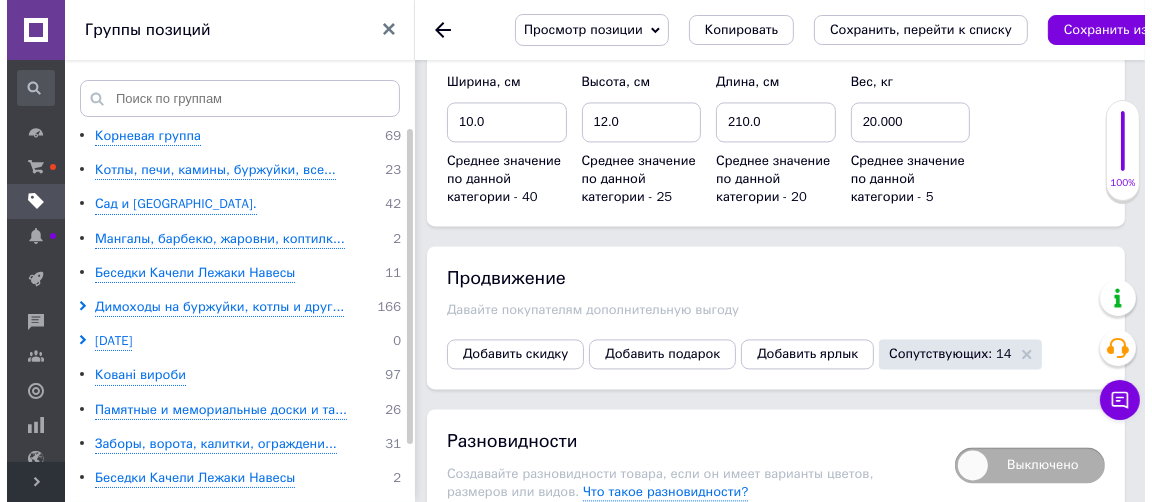scroll, scrollTop: 3454, scrollLeft: 0, axis: vertical 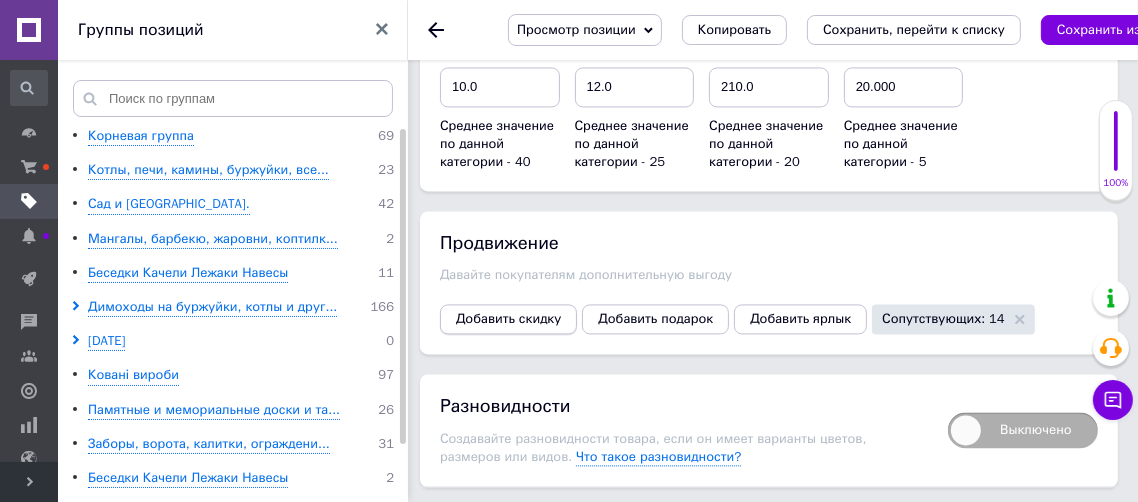 click on "Добавить скидку" at bounding box center (508, 319) 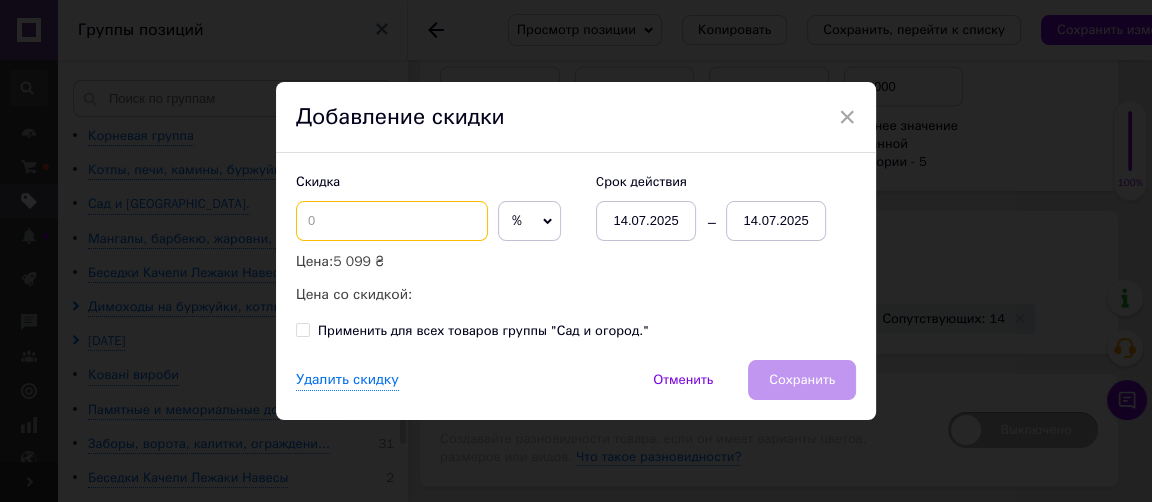click at bounding box center [392, 221] 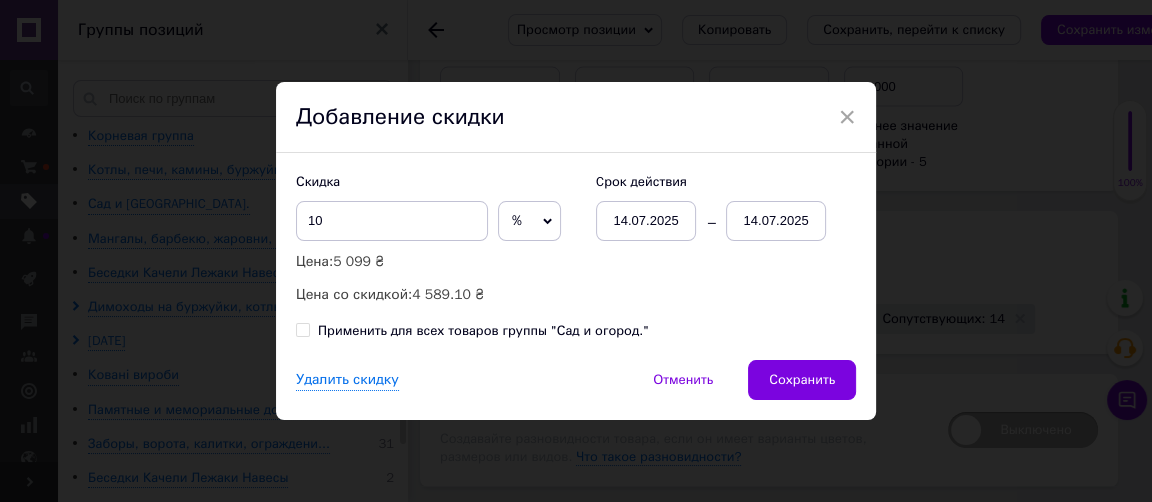 click on "%" at bounding box center (529, 221) 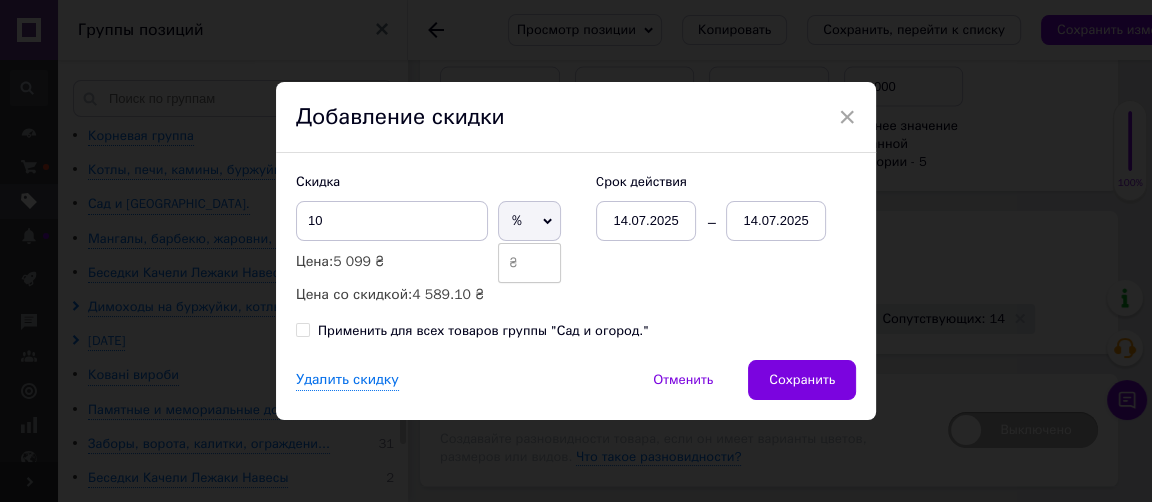 drag, startPoint x: 520, startPoint y: 259, endPoint x: 459, endPoint y: 244, distance: 62.817196 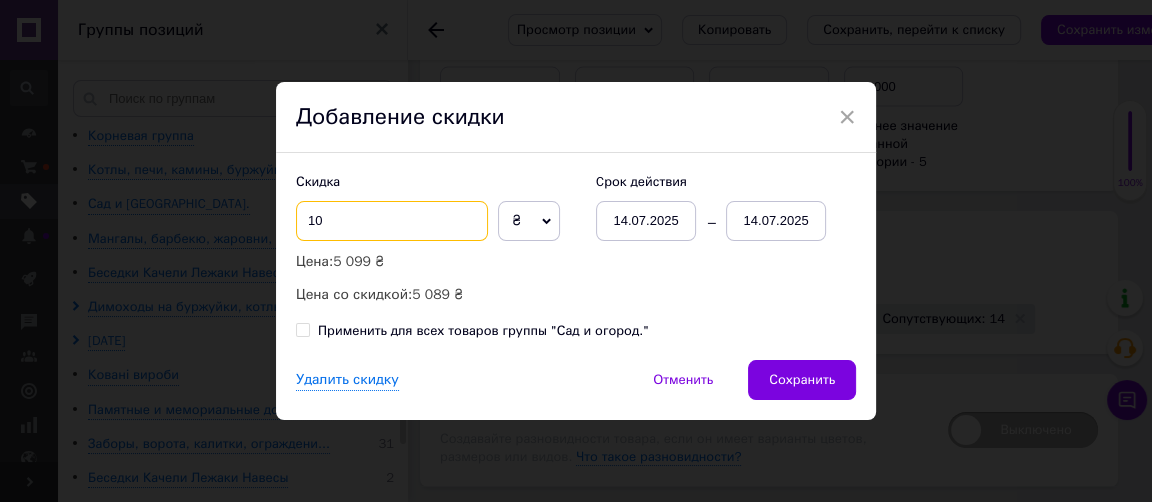 click on "10" at bounding box center [392, 221] 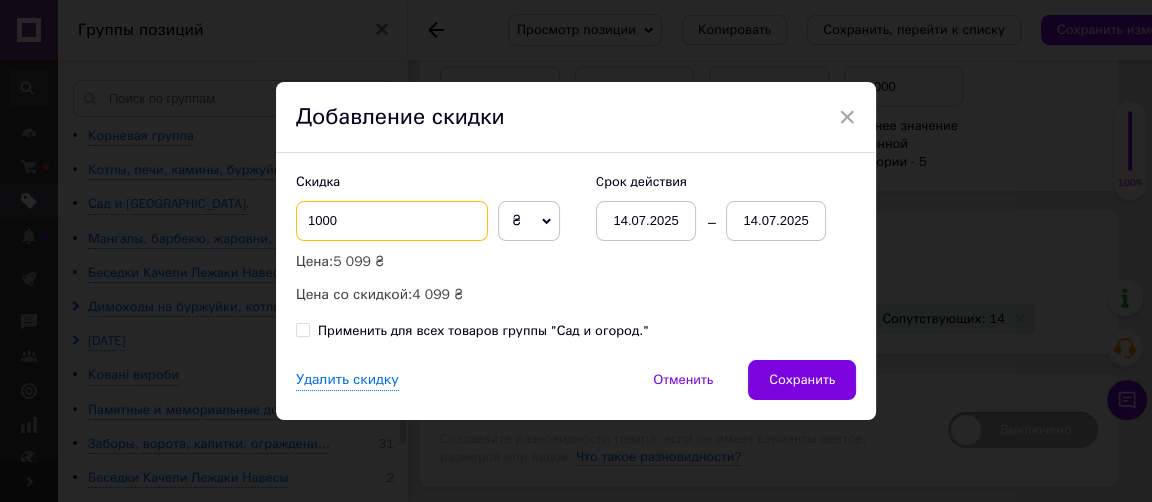 type on "1000" 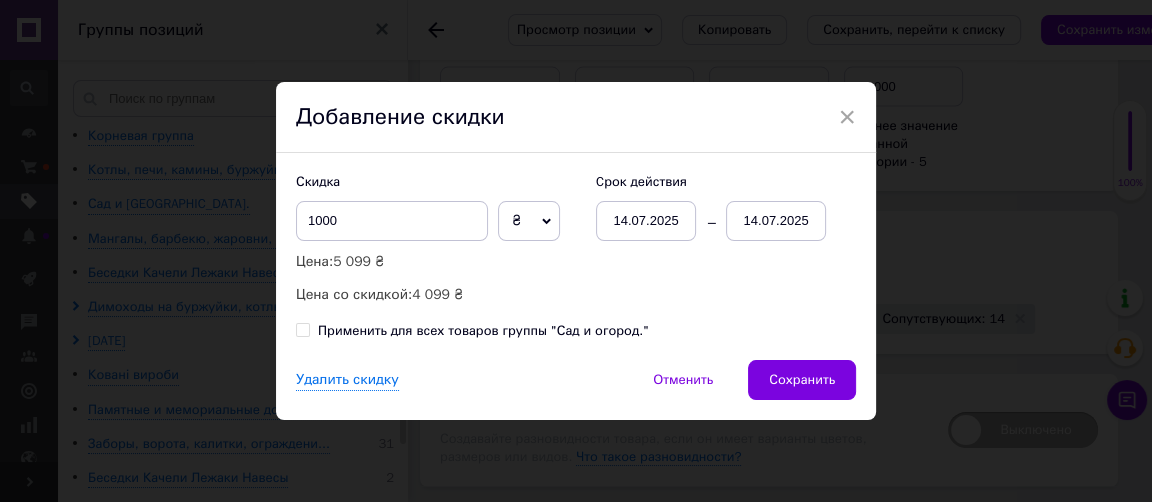 click on "14.07.2025" at bounding box center [646, 221] 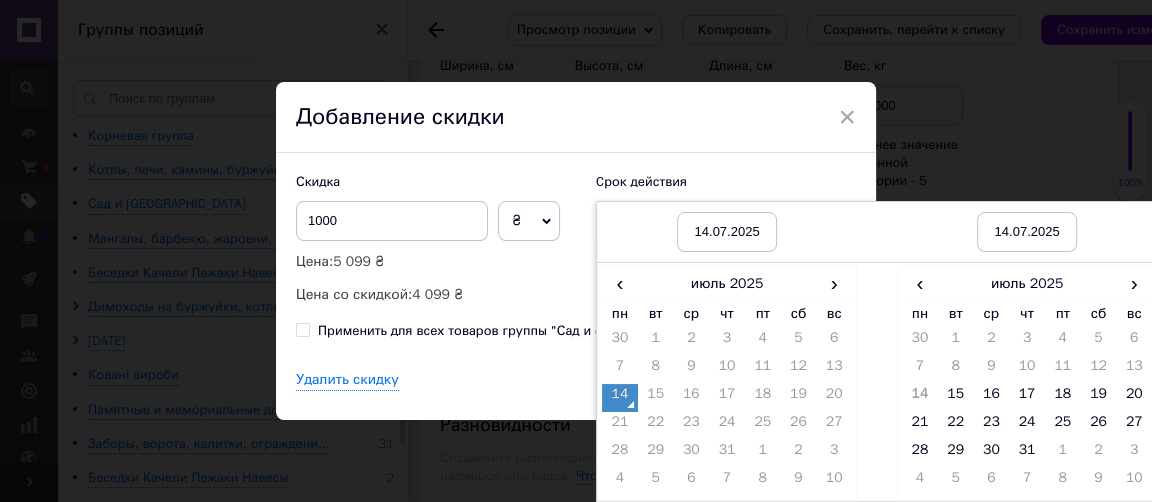 scroll, scrollTop: 3473, scrollLeft: 0, axis: vertical 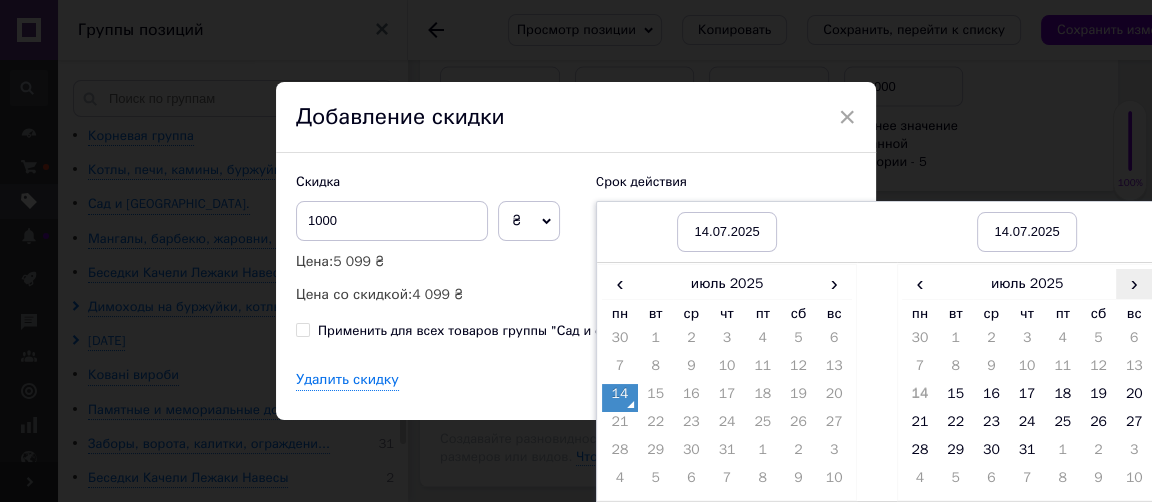 click on "›" at bounding box center (1134, 283) 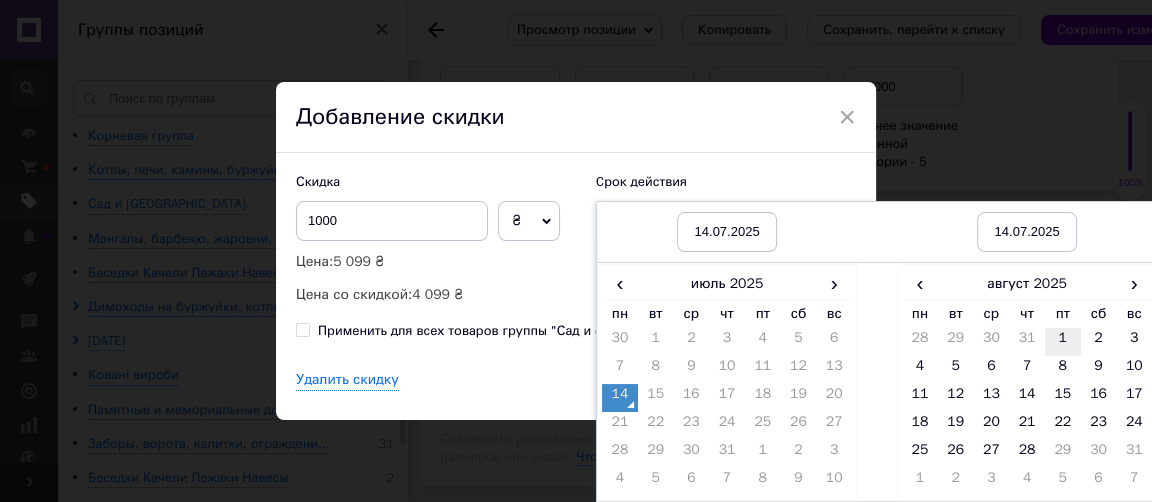 click on "1" at bounding box center (1063, 342) 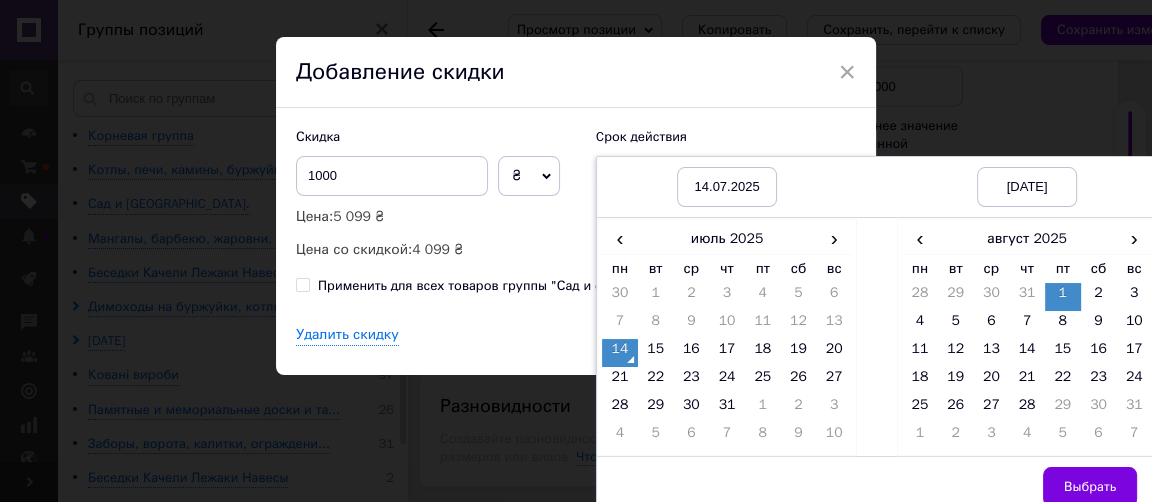 scroll, scrollTop: 62, scrollLeft: 0, axis: vertical 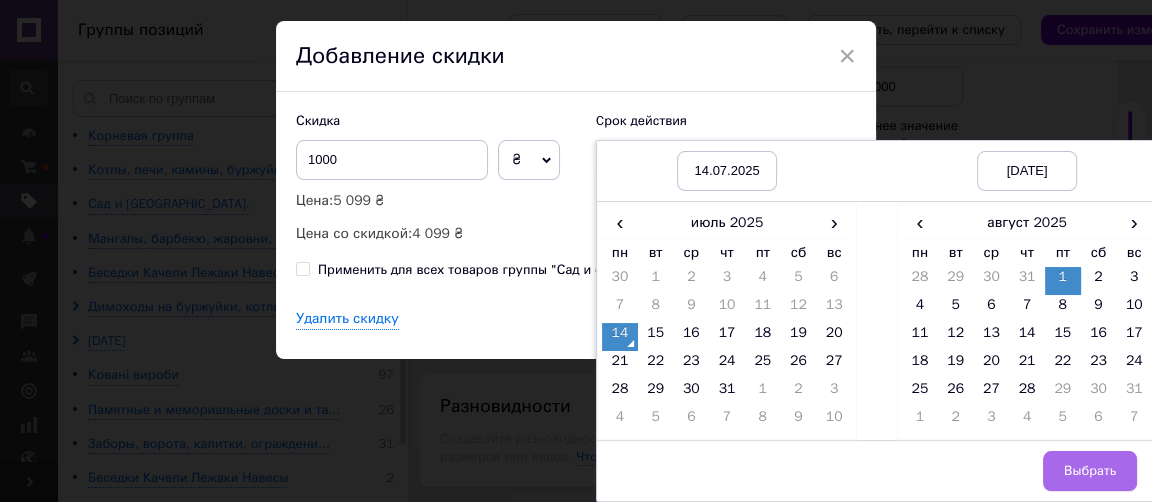 click on "Выбрать" at bounding box center [1090, 471] 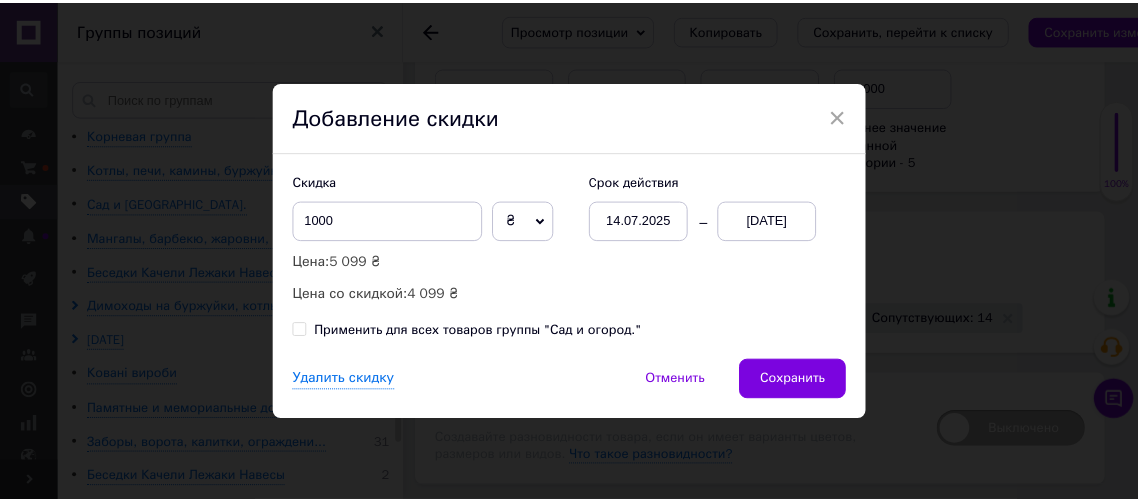 scroll, scrollTop: 0, scrollLeft: 0, axis: both 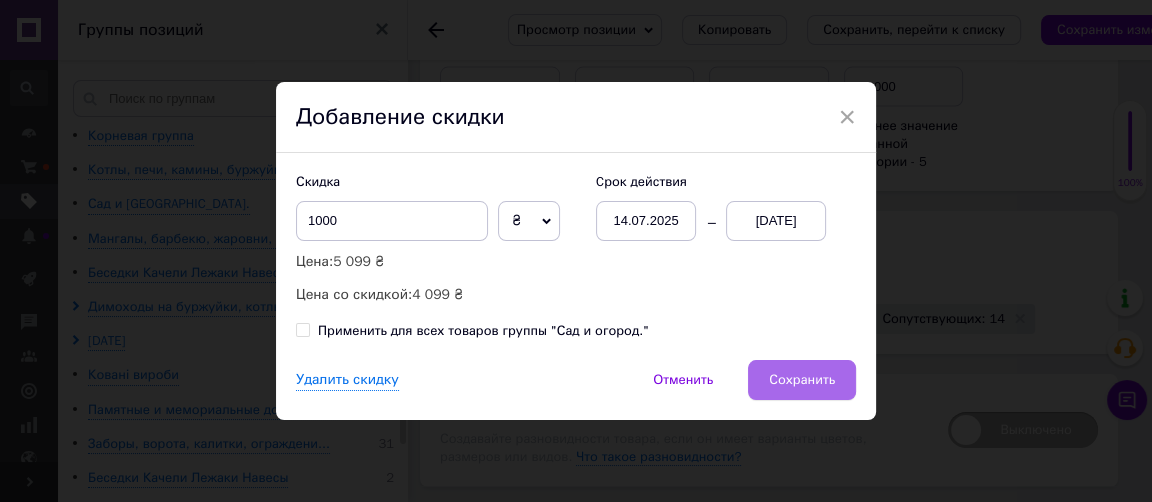 click on "Сохранить" at bounding box center [802, 380] 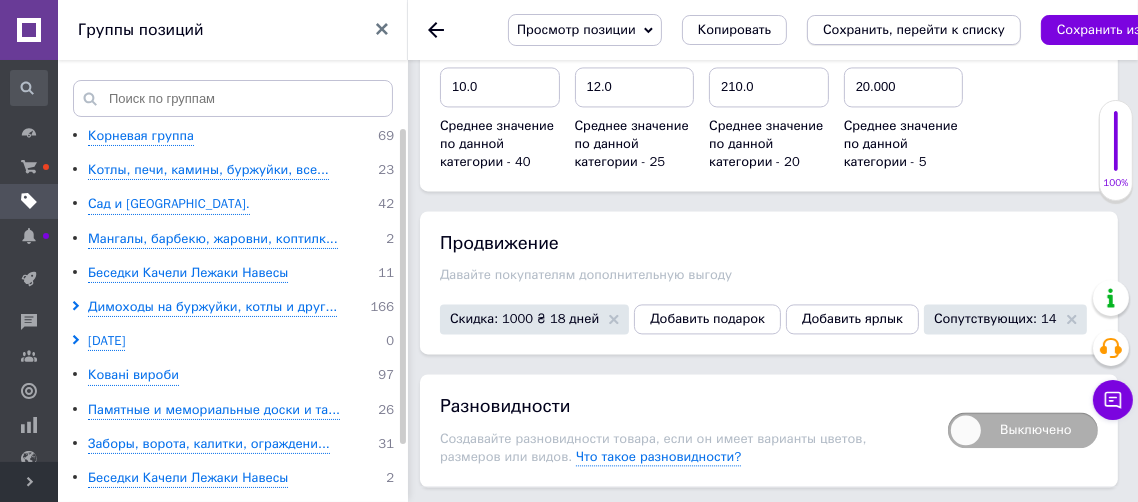 click on "Сохранить, перейти к списку" at bounding box center (914, 29) 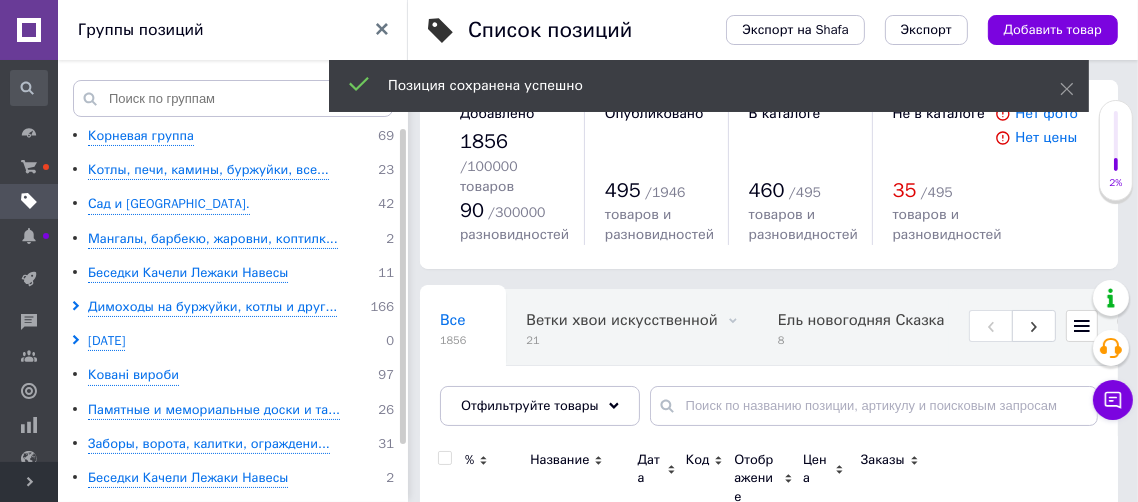 scroll, scrollTop: 73, scrollLeft: 0, axis: vertical 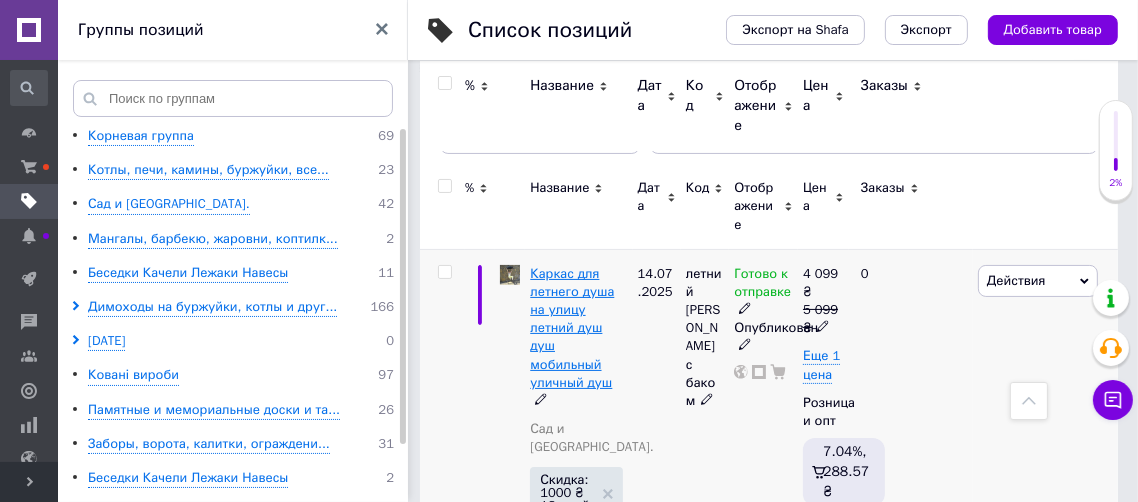 click on "Каркас для летнего душа на улицу летний душ душ мобильный уличный душ" at bounding box center (572, 328) 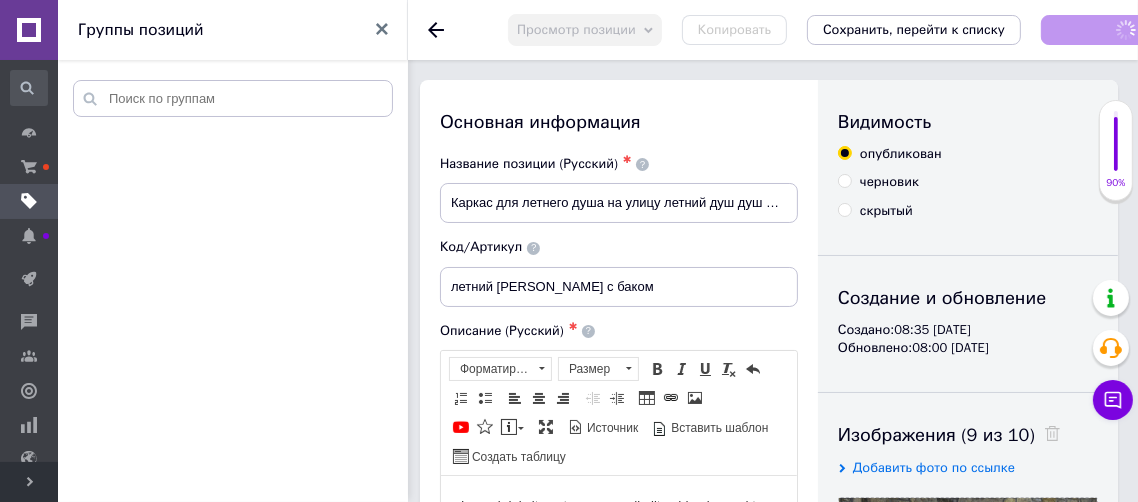 scroll, scrollTop: 0, scrollLeft: 0, axis: both 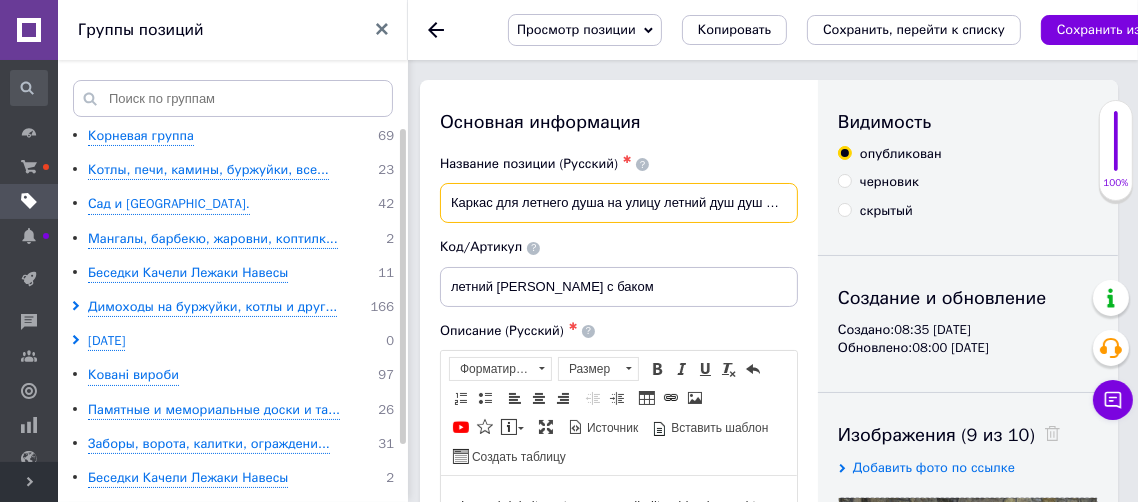 click on "Каркас для летнего душа на улицу летний душ душ мобильный уличный душ" at bounding box center [619, 203] 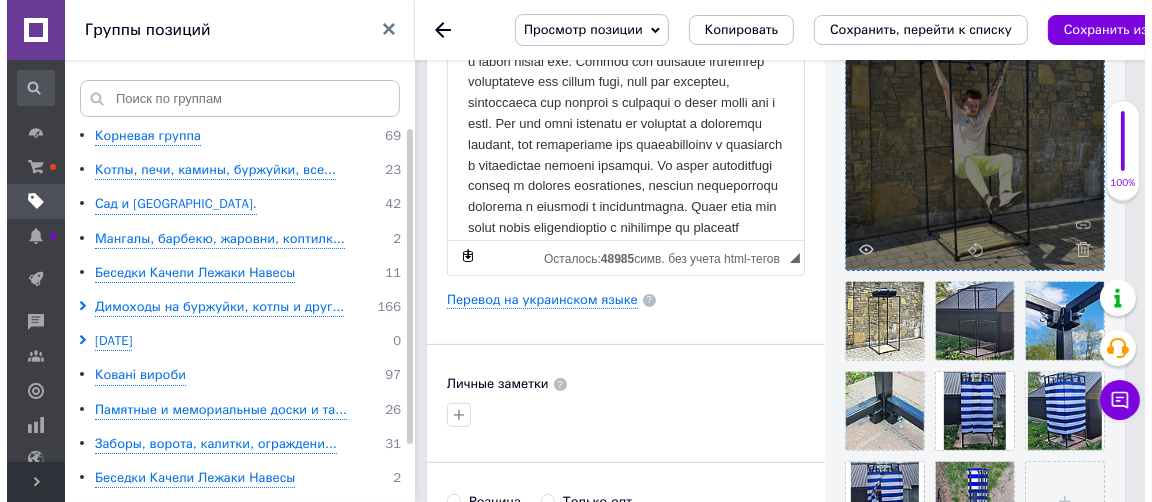 scroll, scrollTop: 545, scrollLeft: 0, axis: vertical 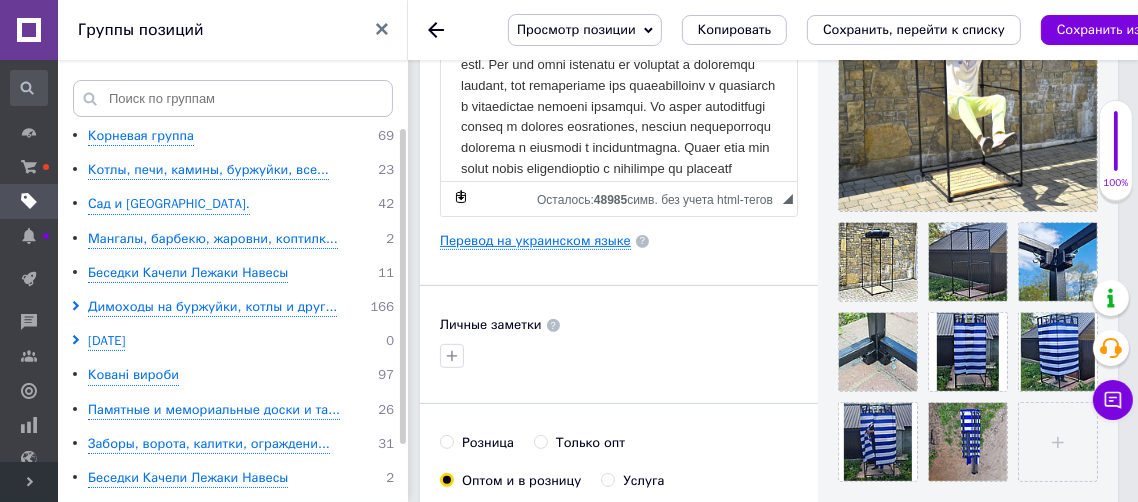 type on "Каркас для летнего душа с баком на улицу летний душ душ мобильный уличный душ" 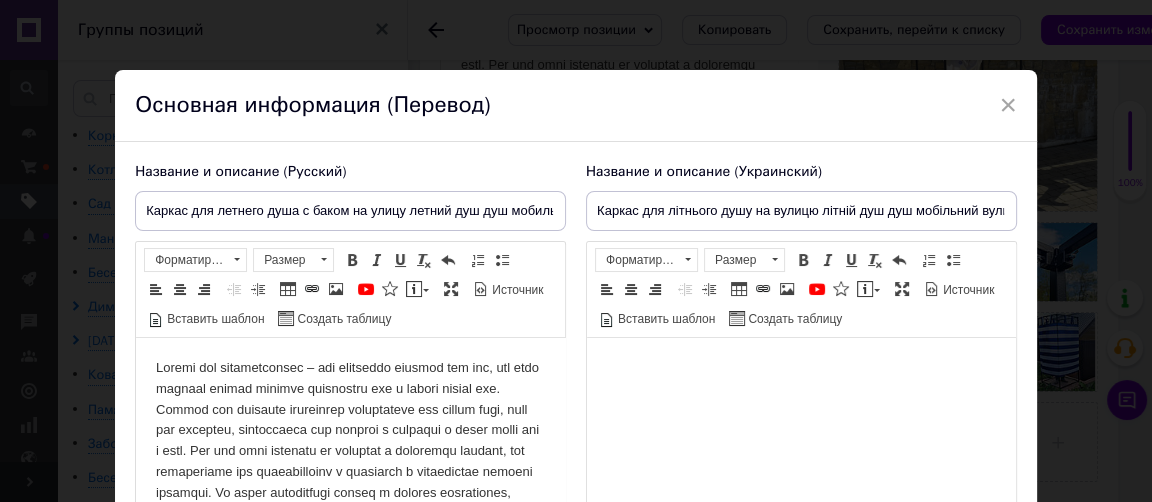 scroll, scrollTop: 0, scrollLeft: 0, axis: both 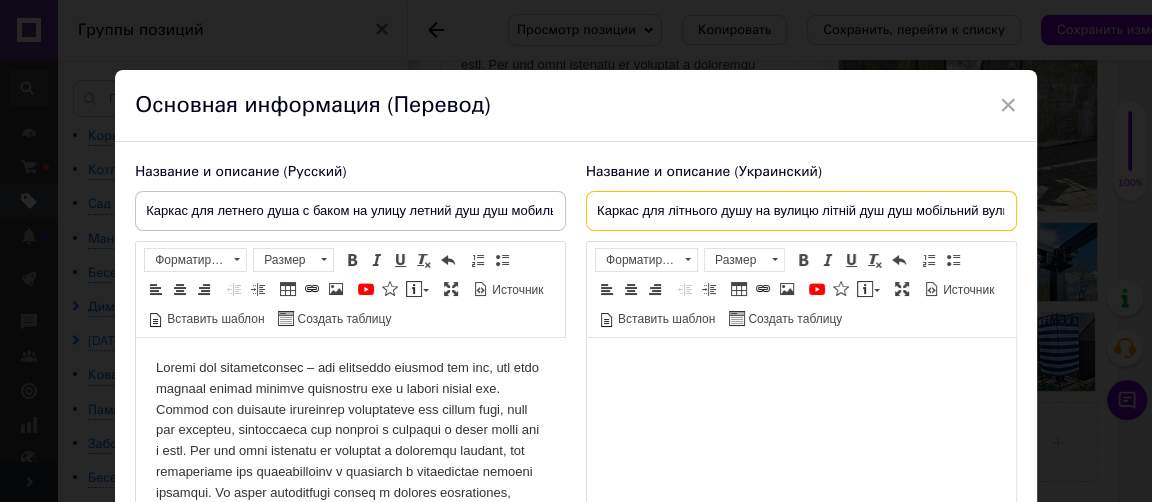 click on "Каркас для літнього душу на вулицю літній душ душ мобільний вуличний душ" at bounding box center [801, 211] 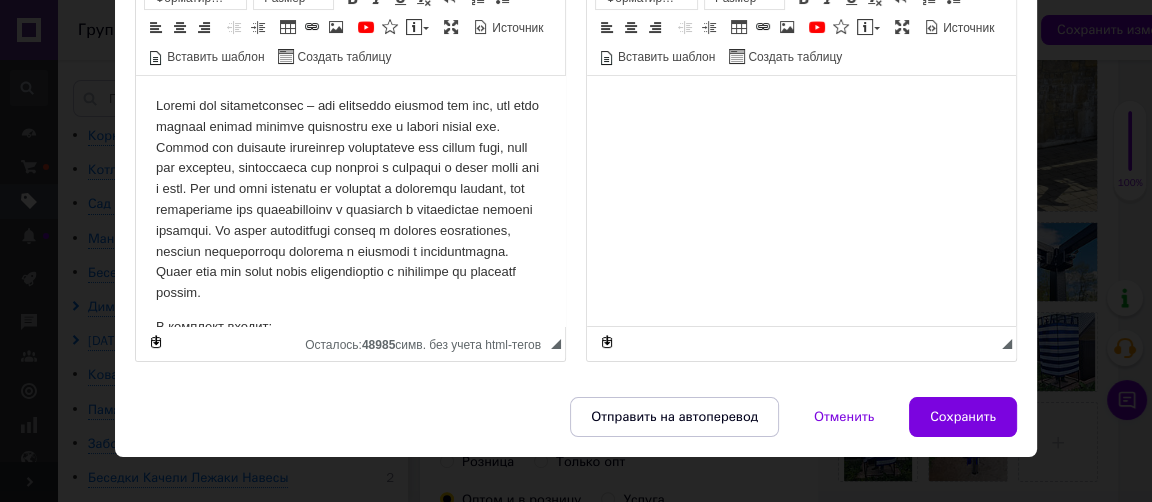 scroll, scrollTop: 325, scrollLeft: 0, axis: vertical 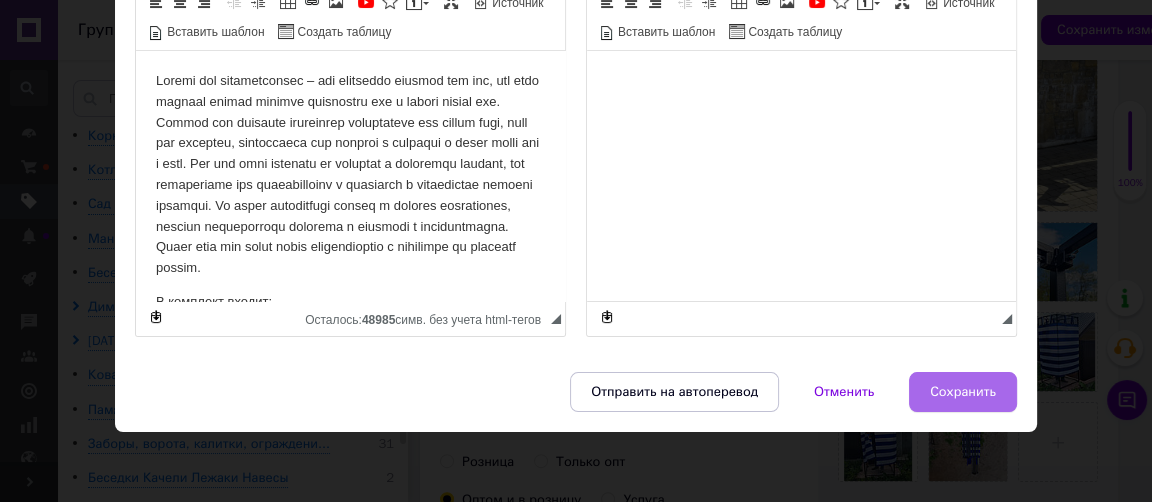 type on "Каркас для літнього душу з баком на вулицю літній душ душ мобільний вуличний душ" 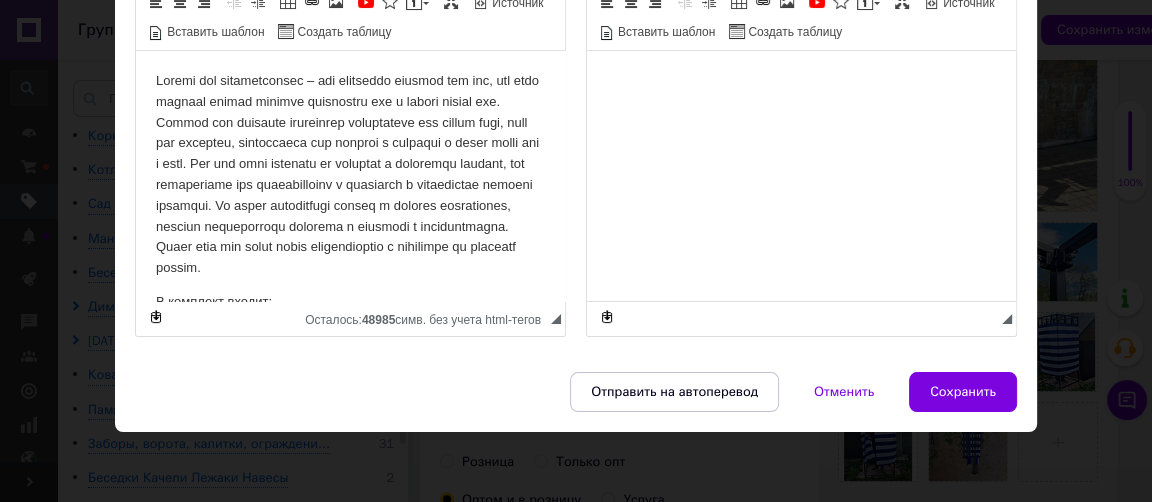click on "Сохранить" at bounding box center (963, 392) 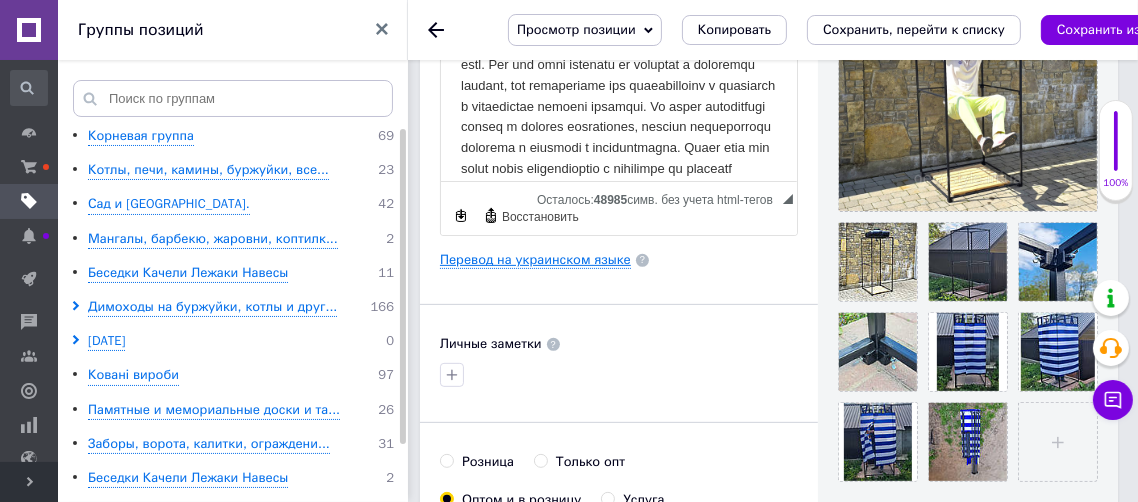 click on "Перевод на украинском языке" at bounding box center (535, 260) 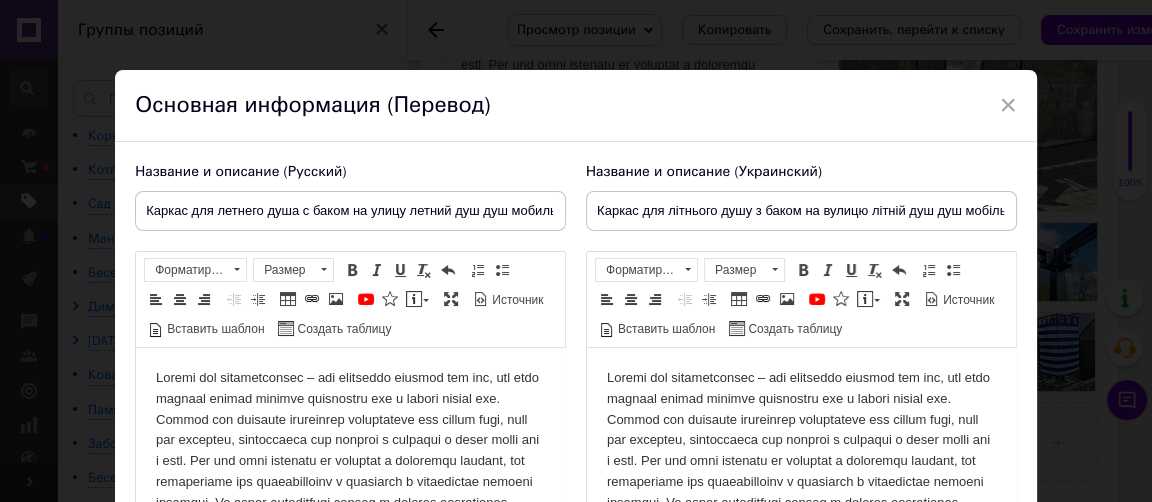 scroll, scrollTop: 0, scrollLeft: 0, axis: both 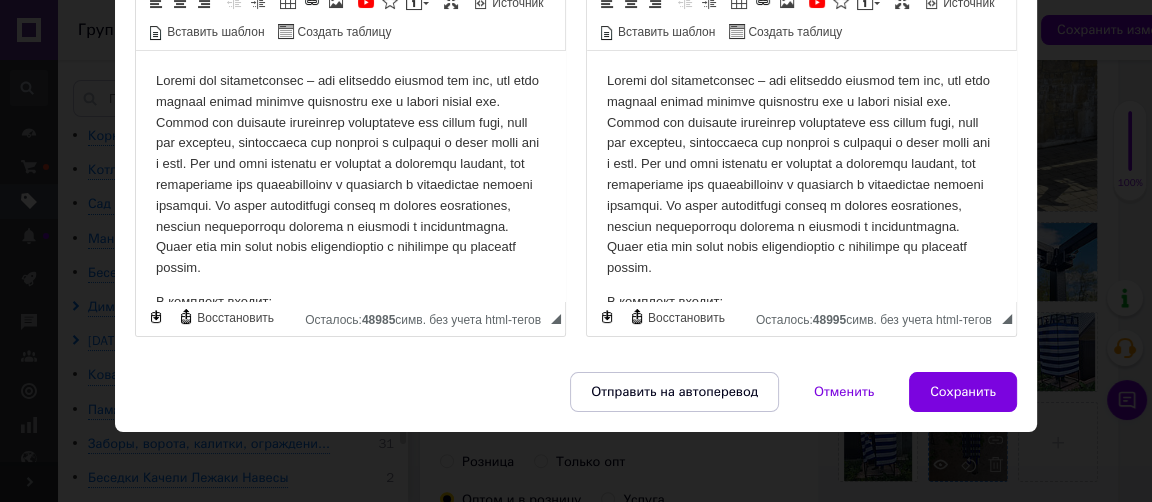 click on "Сохранить" at bounding box center [963, 392] 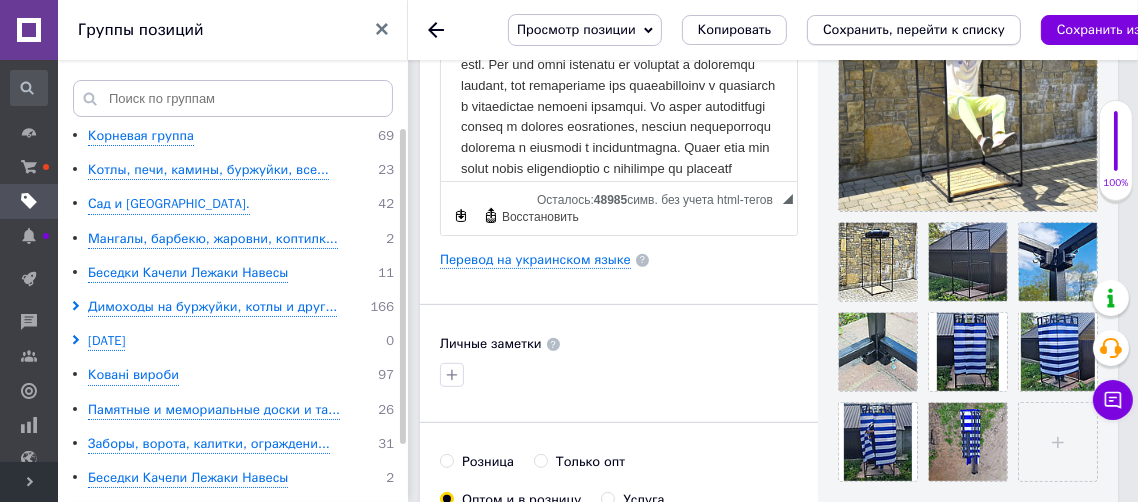 click on "Сохранить, перейти к списку" at bounding box center (914, 29) 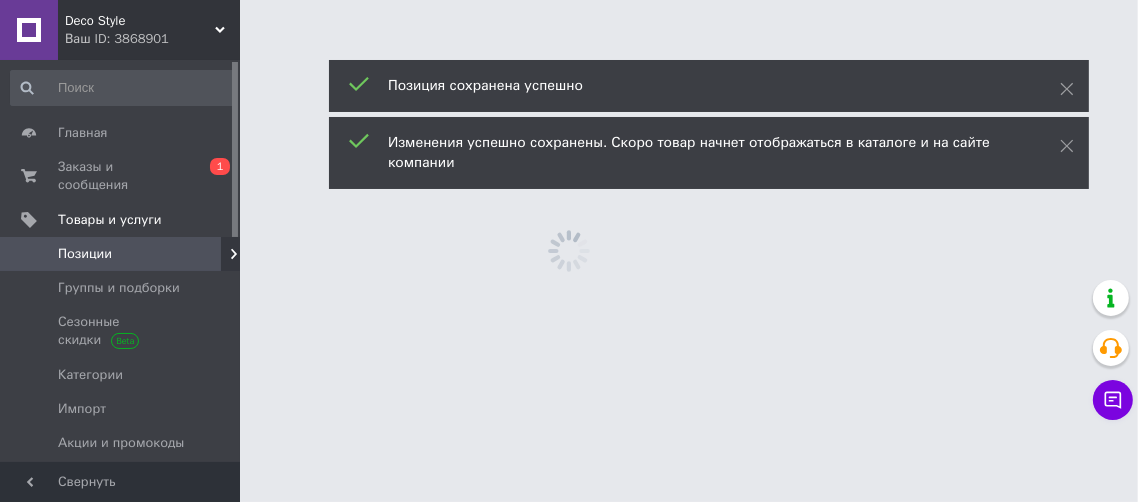 scroll, scrollTop: 0, scrollLeft: 0, axis: both 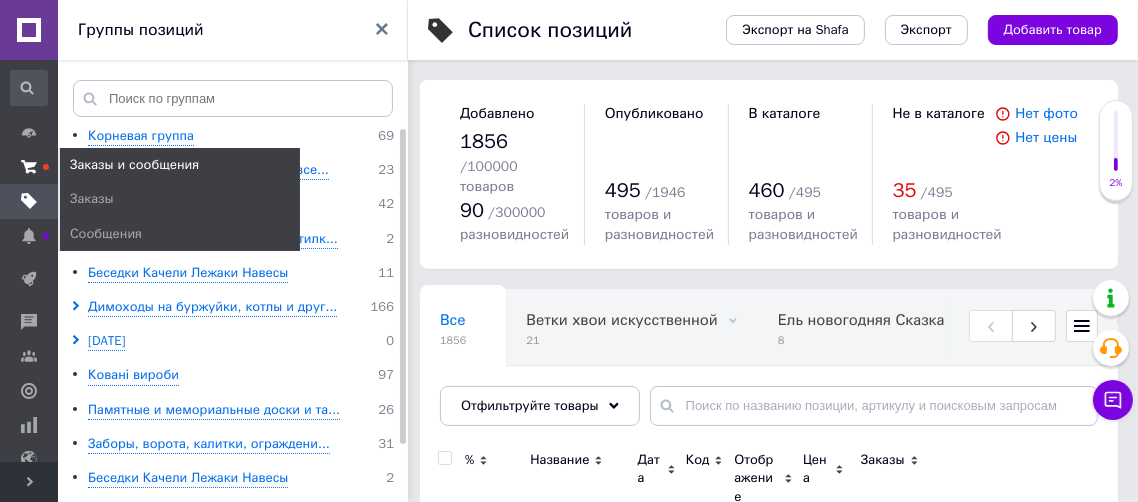 click 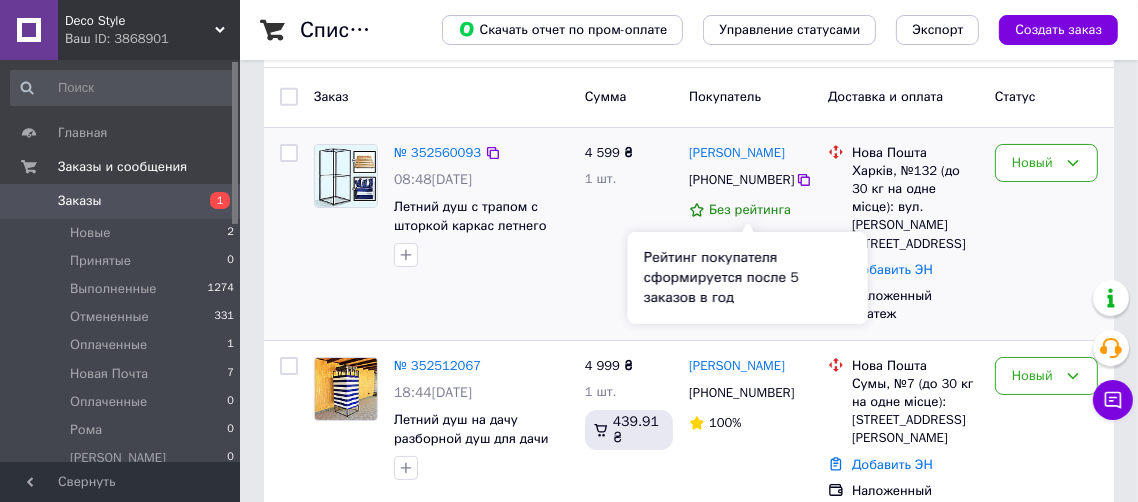 scroll, scrollTop: 90, scrollLeft: 0, axis: vertical 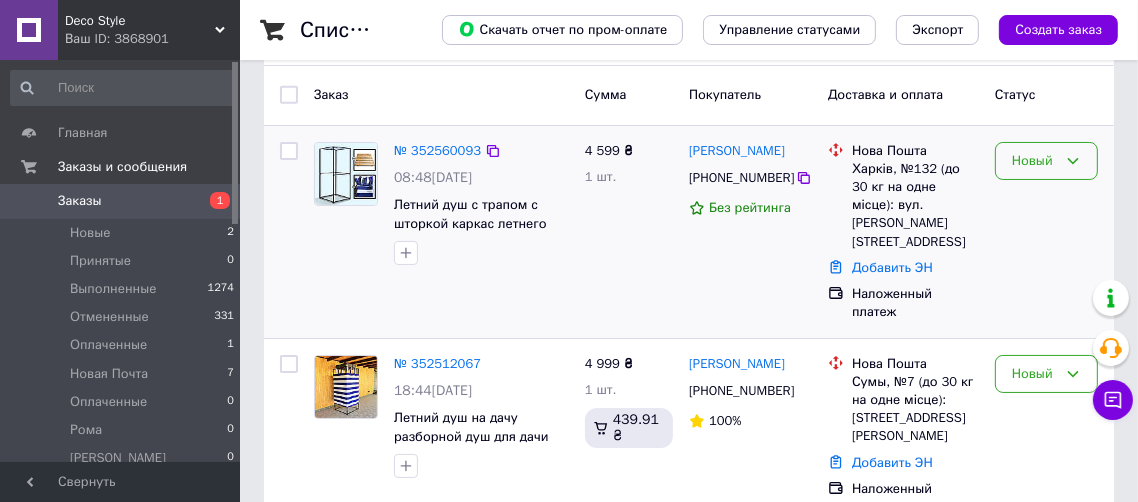 click on "Новый" at bounding box center (1046, 161) 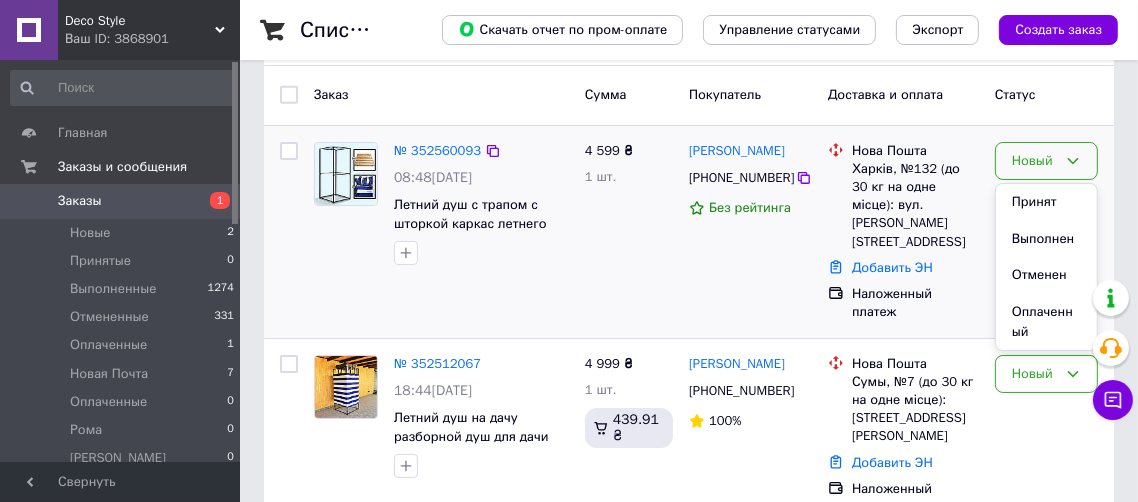 click on "Принят" at bounding box center [1046, 202] 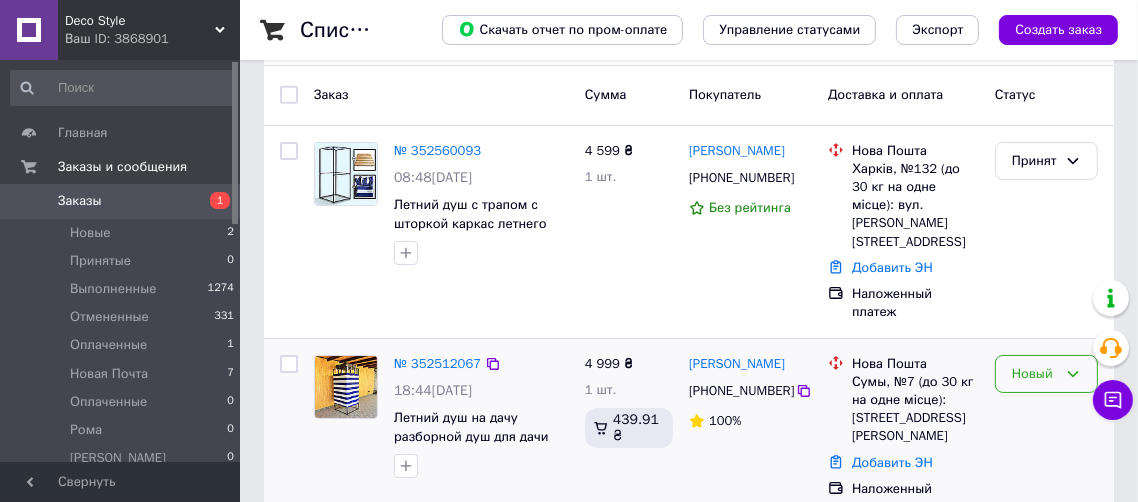 click on "Новый" at bounding box center [1034, 374] 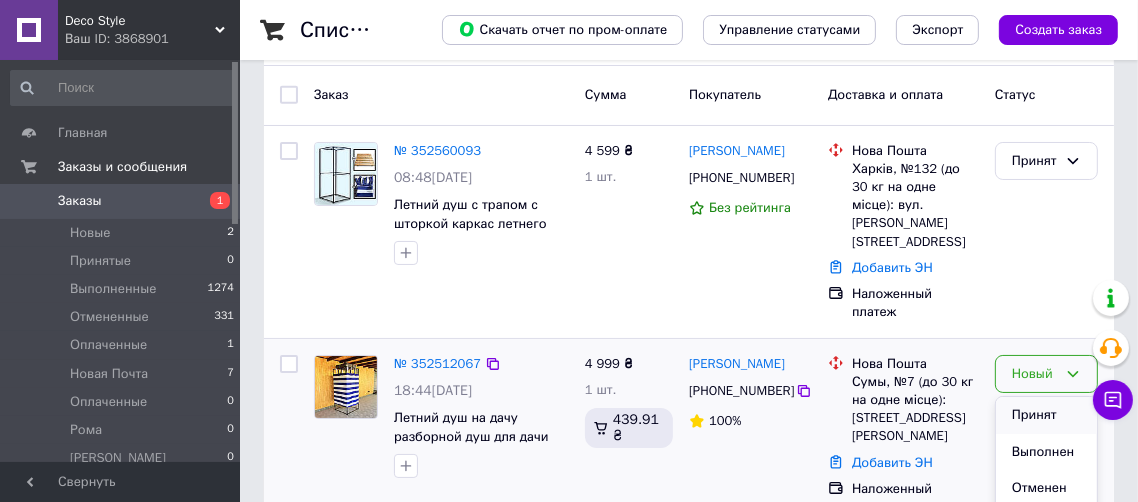 click on "Принят" at bounding box center (1046, 415) 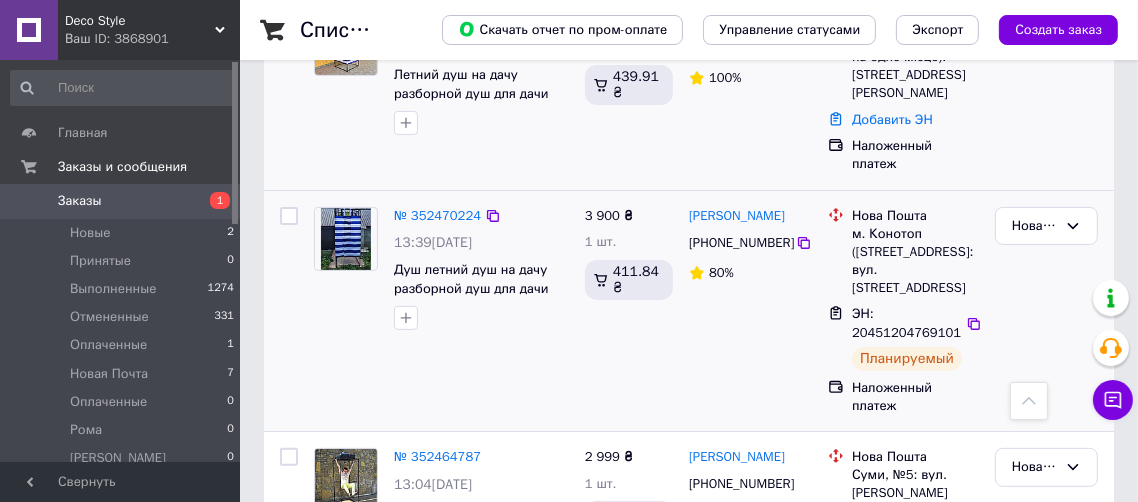 scroll, scrollTop: 454, scrollLeft: 0, axis: vertical 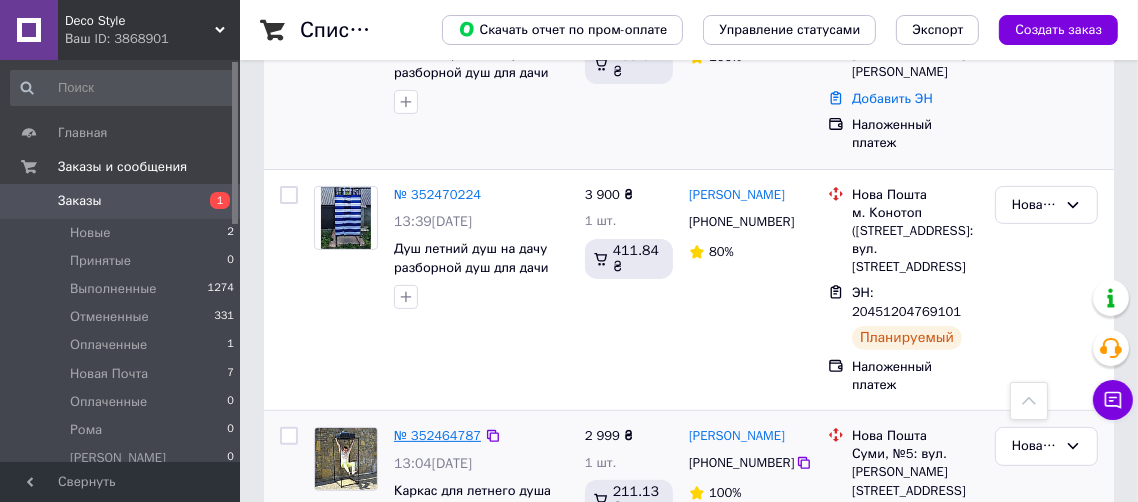click on "№ 352464787" at bounding box center [437, 435] 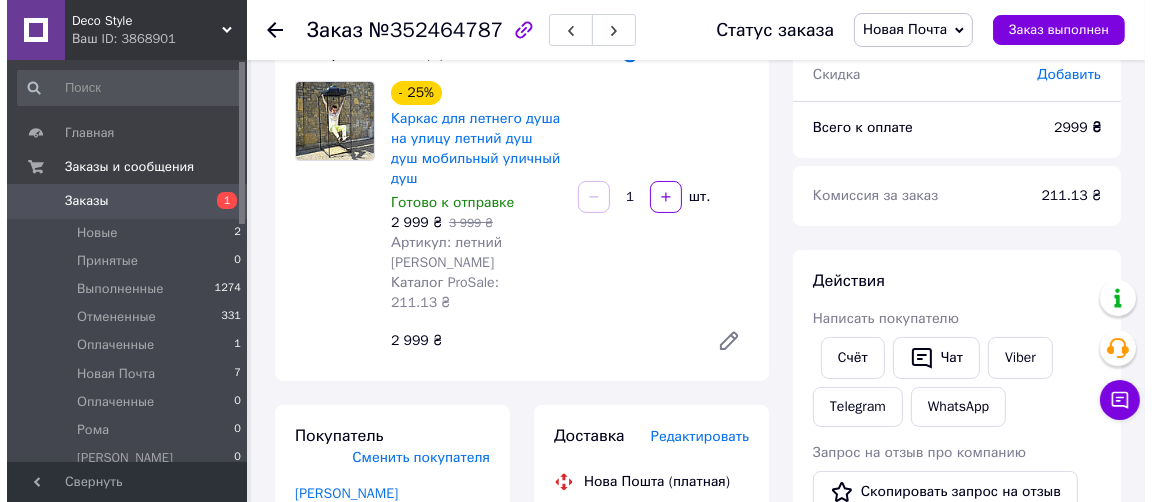 scroll, scrollTop: 90, scrollLeft: 0, axis: vertical 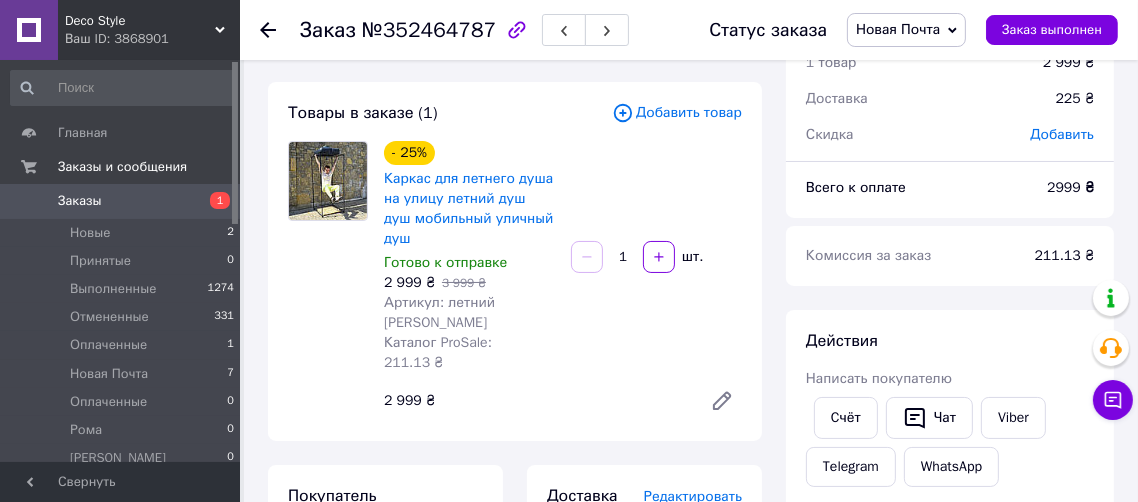 click on "Добавить товар" at bounding box center [677, 113] 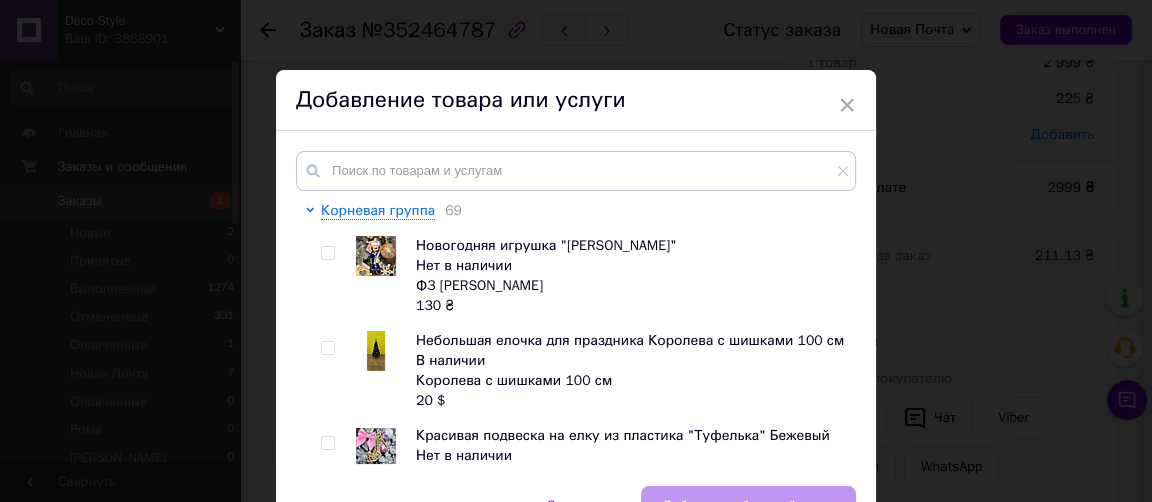 click at bounding box center [313, 1526] 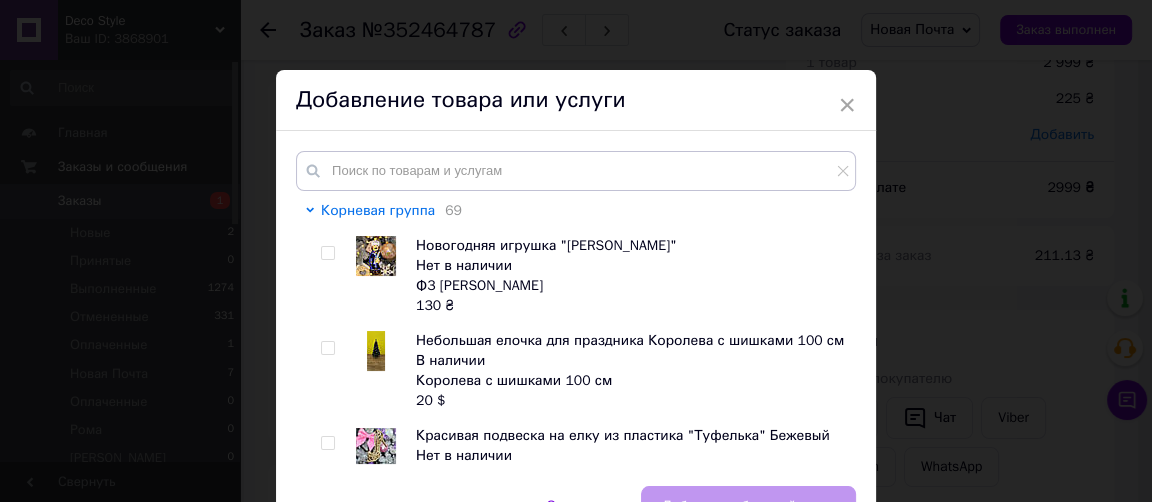 click 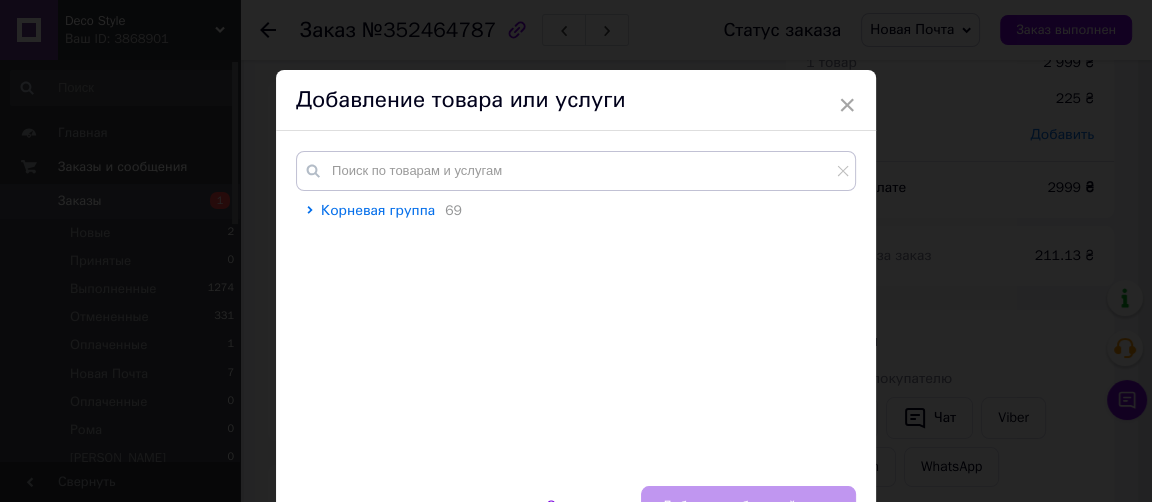 click 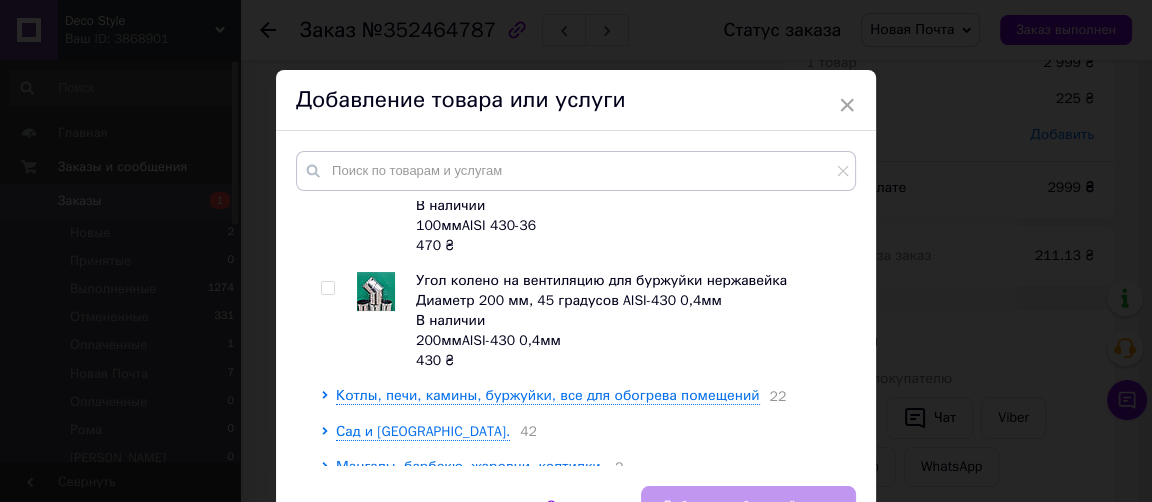 scroll, scrollTop: 2272, scrollLeft: 0, axis: vertical 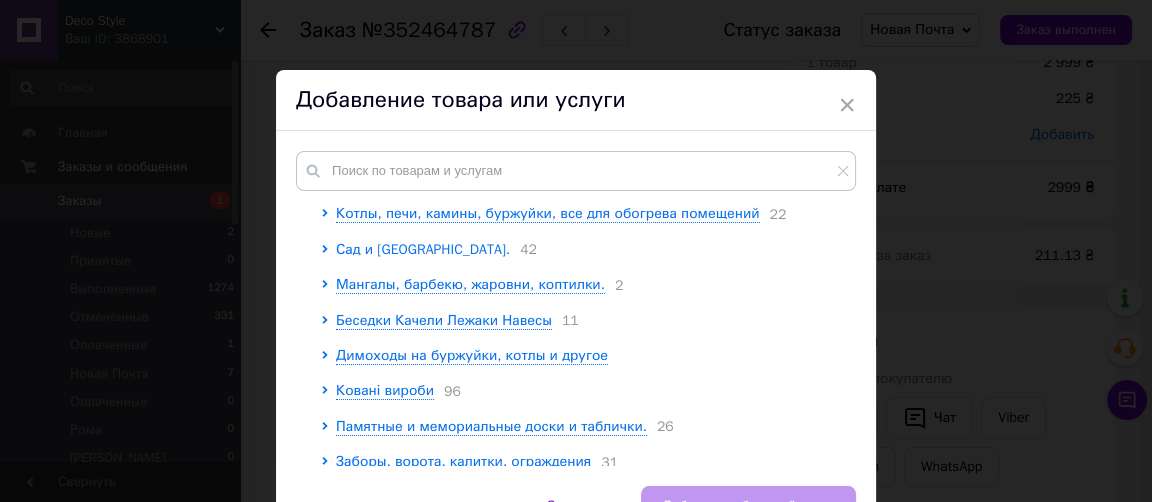 click on "Сад и [GEOGRAPHIC_DATA]." at bounding box center [423, 249] 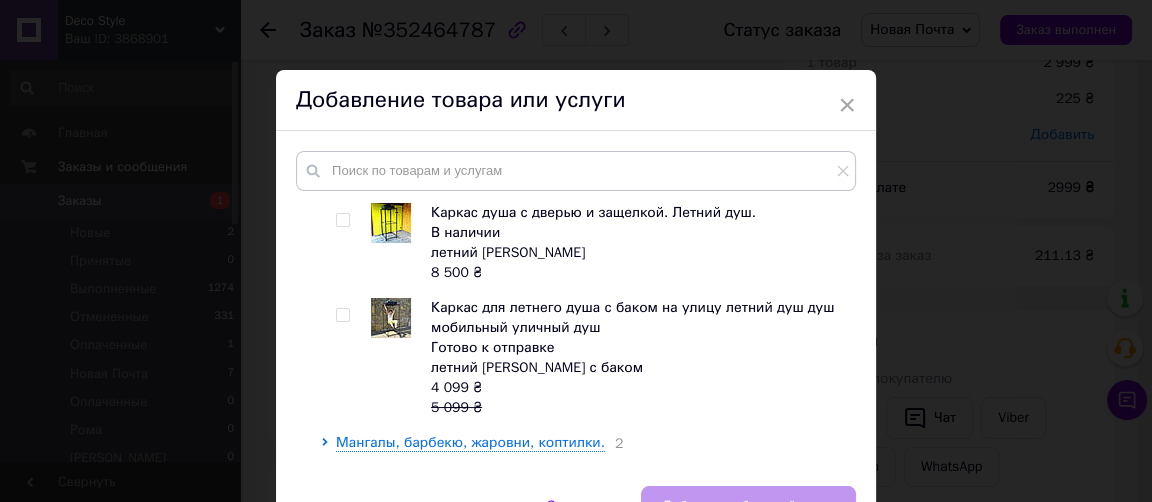 scroll, scrollTop: 11230, scrollLeft: 0, axis: vertical 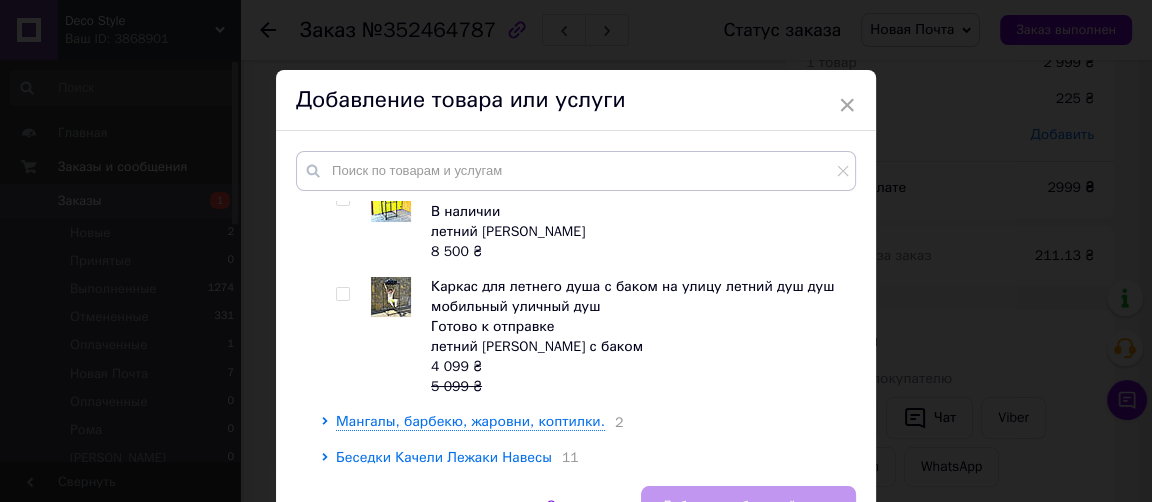 click at bounding box center [342, 294] 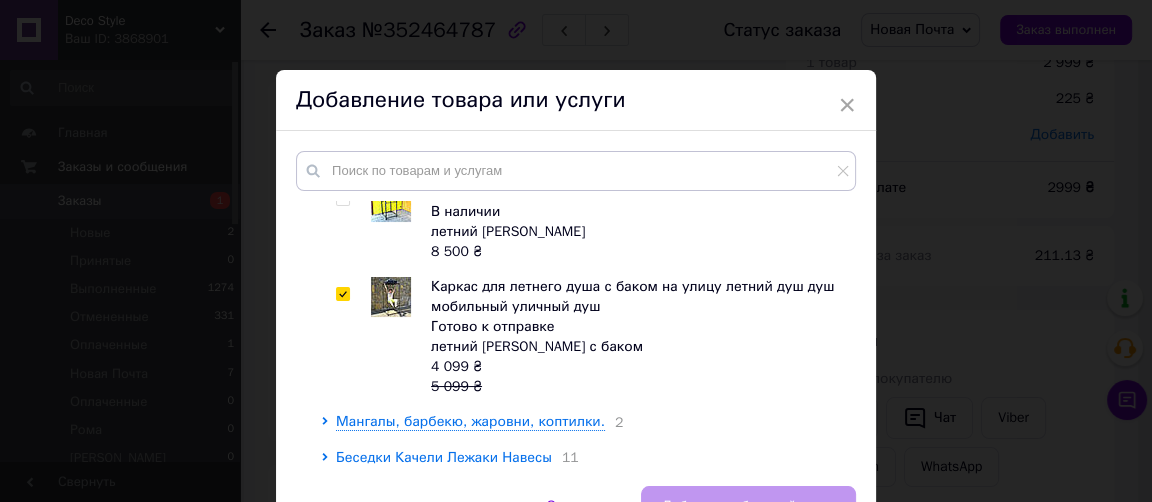 checkbox on "true" 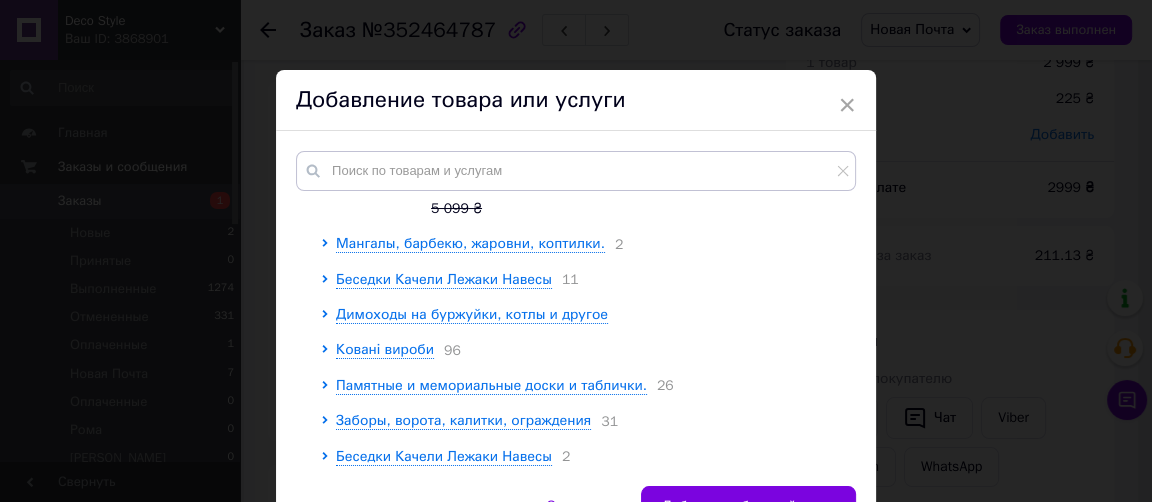 scroll, scrollTop: 11411, scrollLeft: 0, axis: vertical 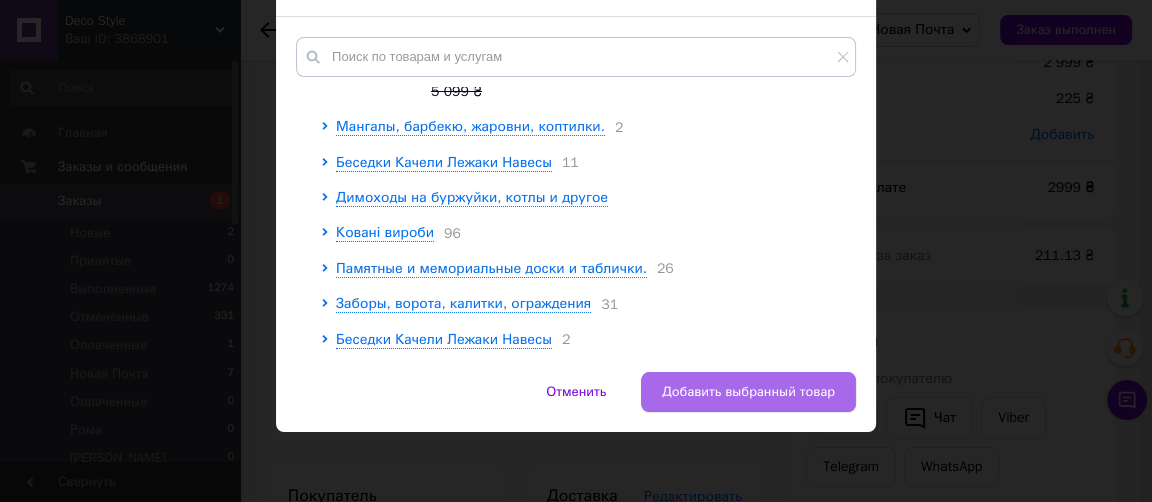 click on "Добавить выбранный товар" at bounding box center [748, 392] 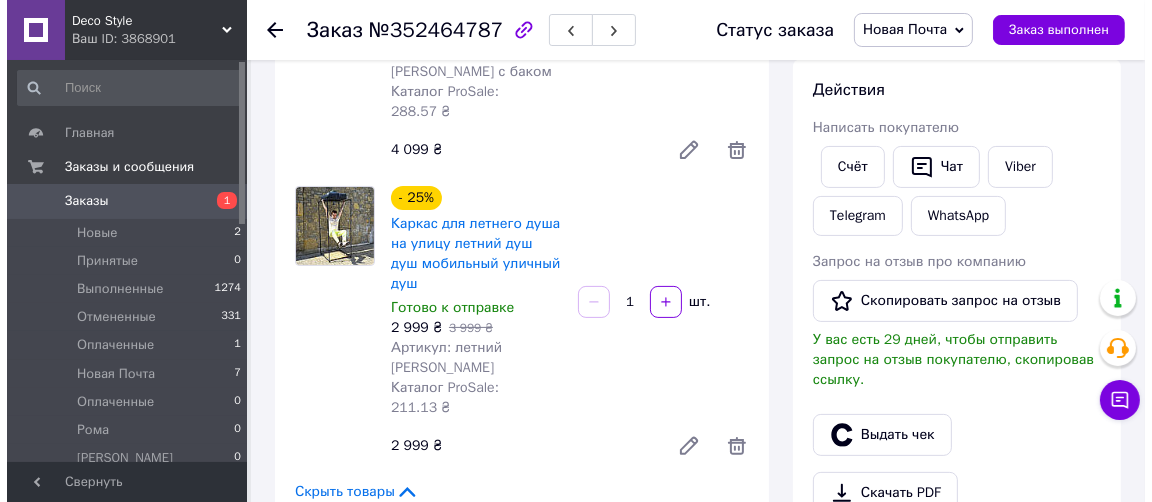 scroll, scrollTop: 363, scrollLeft: 0, axis: vertical 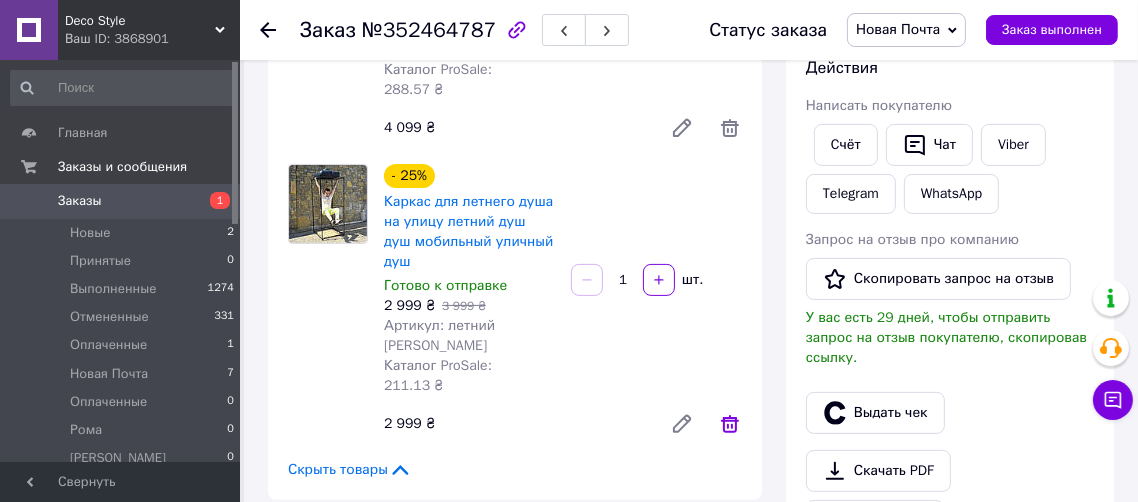 click 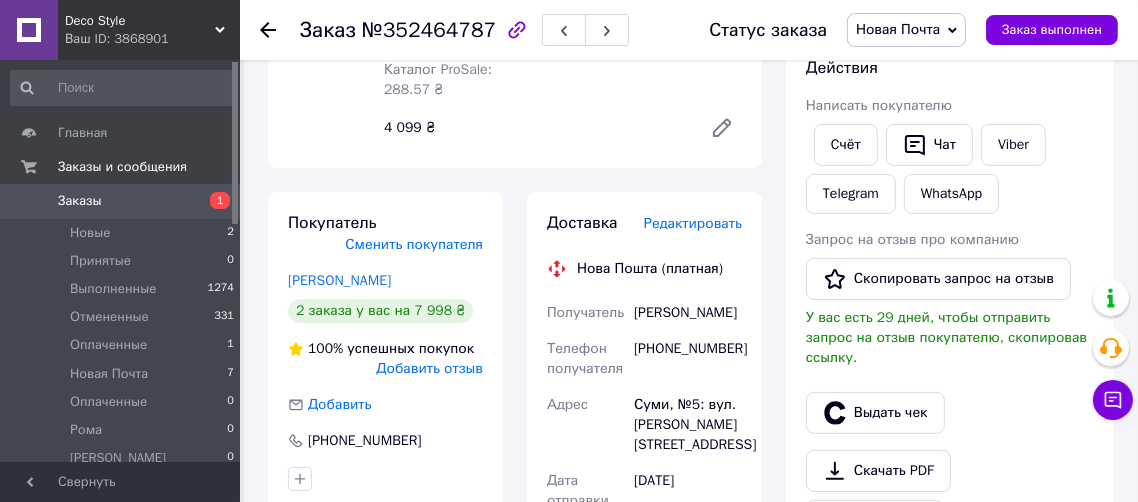 click on "Редактировать" at bounding box center (693, 223) 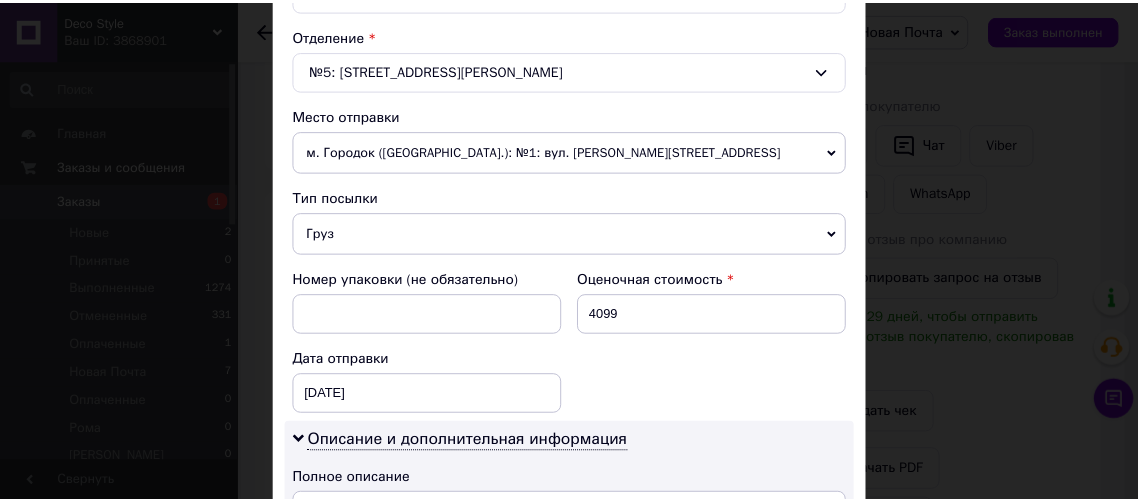 scroll, scrollTop: 545, scrollLeft: 0, axis: vertical 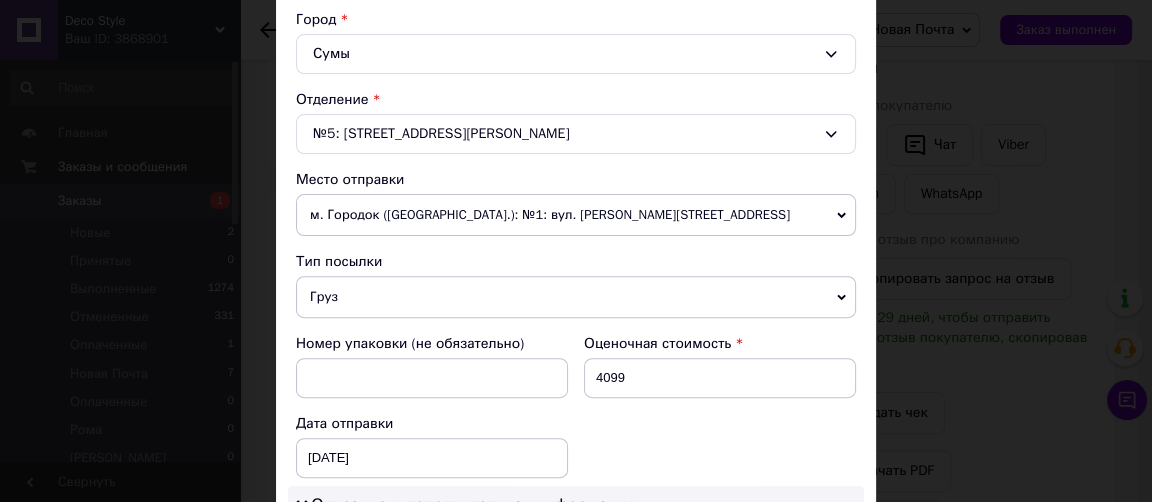 click on "× Редактирование доставки Способ доставки Нова Пошта (платная) Плательщик Получатель Отправитель Фамилия получателя [PERSON_NAME] Имя получателя [PERSON_NAME] Отчество получателя Телефон получателя [PHONE_NUMBER] Тип доставки В отделении Курьером В почтомате Город Сумы Отделение №5: [STREET_ADDRESS][PERSON_NAME] Место отправки м. [GEOGRAPHIC_DATA] ([GEOGRAPHIC_DATA].): №1: вул. [PERSON_NAME][STREET_ADDRESS] Нет совпадений. Попробуйте изменить условия поиска Добавить еще место отправки Тип посылки Груз Документы Номер упаковки (не обязательно) Оценочная стоимость 4099 Дата отправки [DATE] < 2025 > < Июль > Пн Вт Ср" at bounding box center [576, 251] 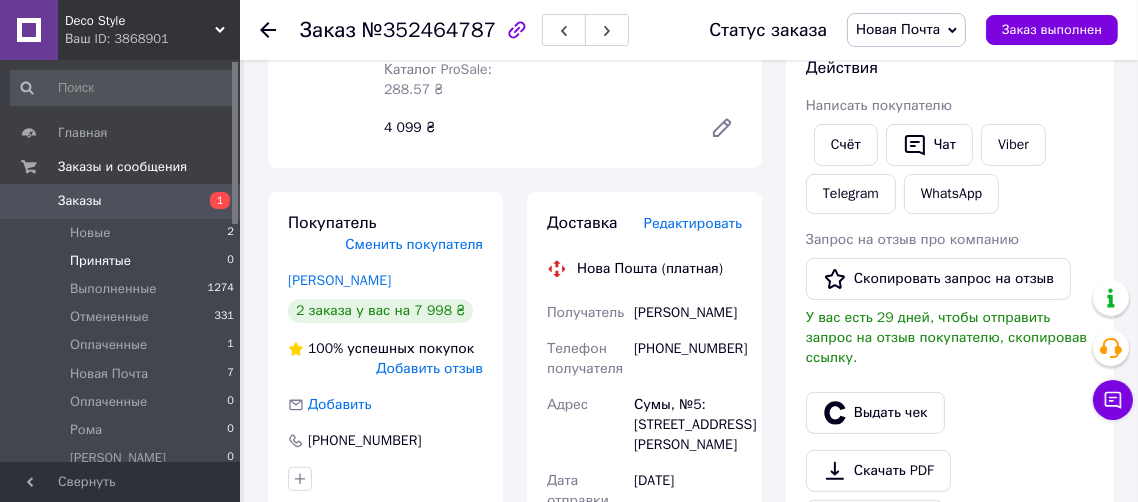 click on "Принятые" at bounding box center [100, 261] 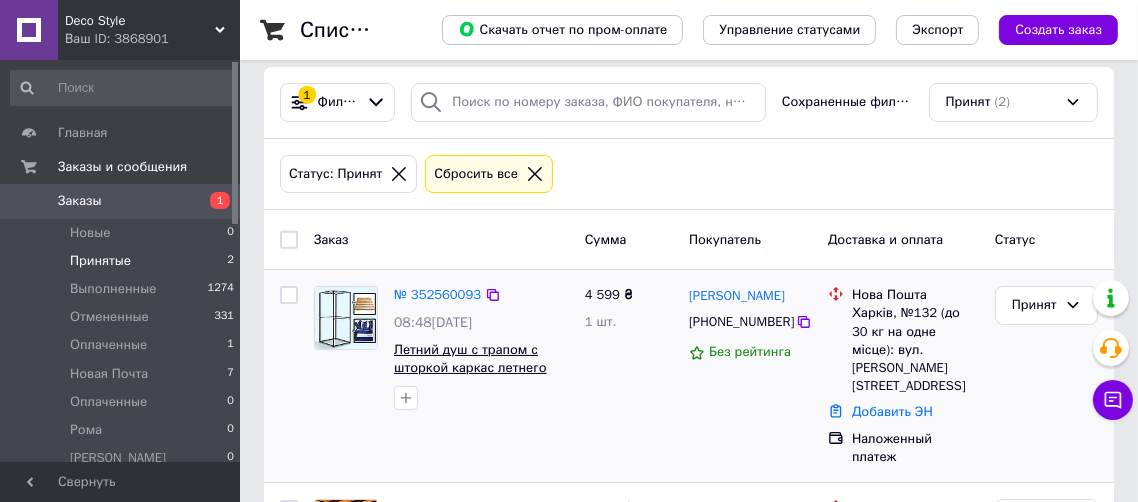 scroll, scrollTop: 0, scrollLeft: 0, axis: both 